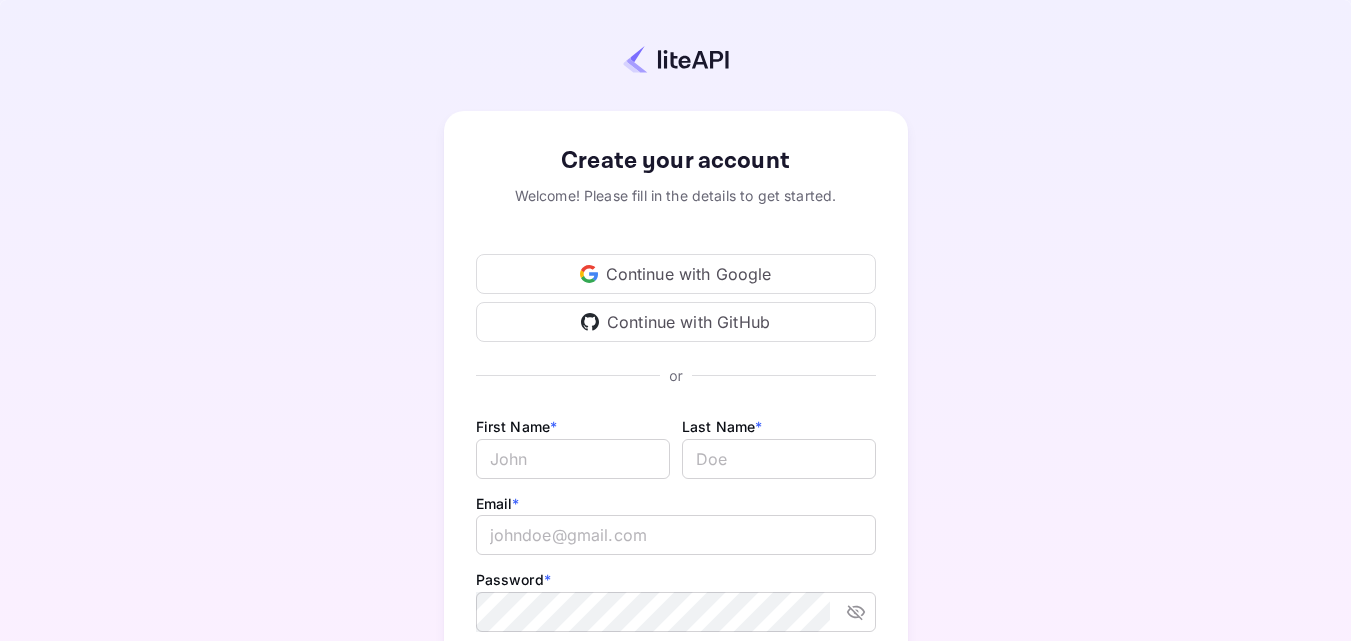 scroll, scrollTop: 0, scrollLeft: 0, axis: both 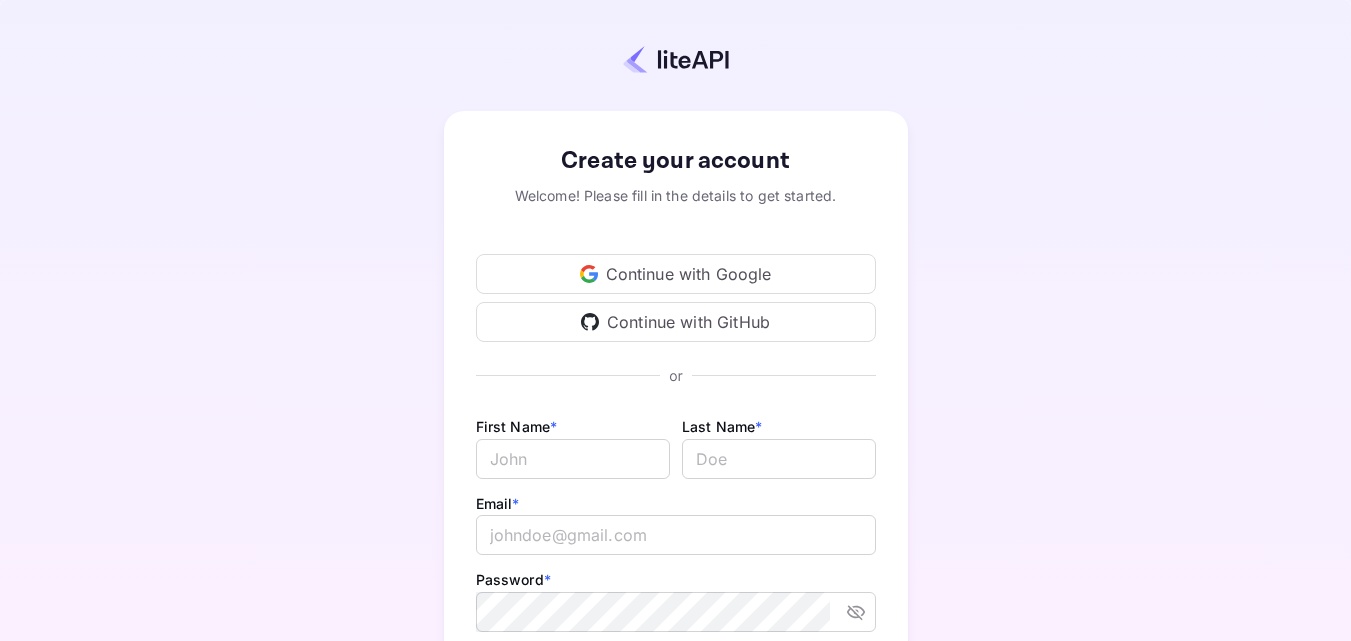 click on "Continue with Google" at bounding box center [676, 274] 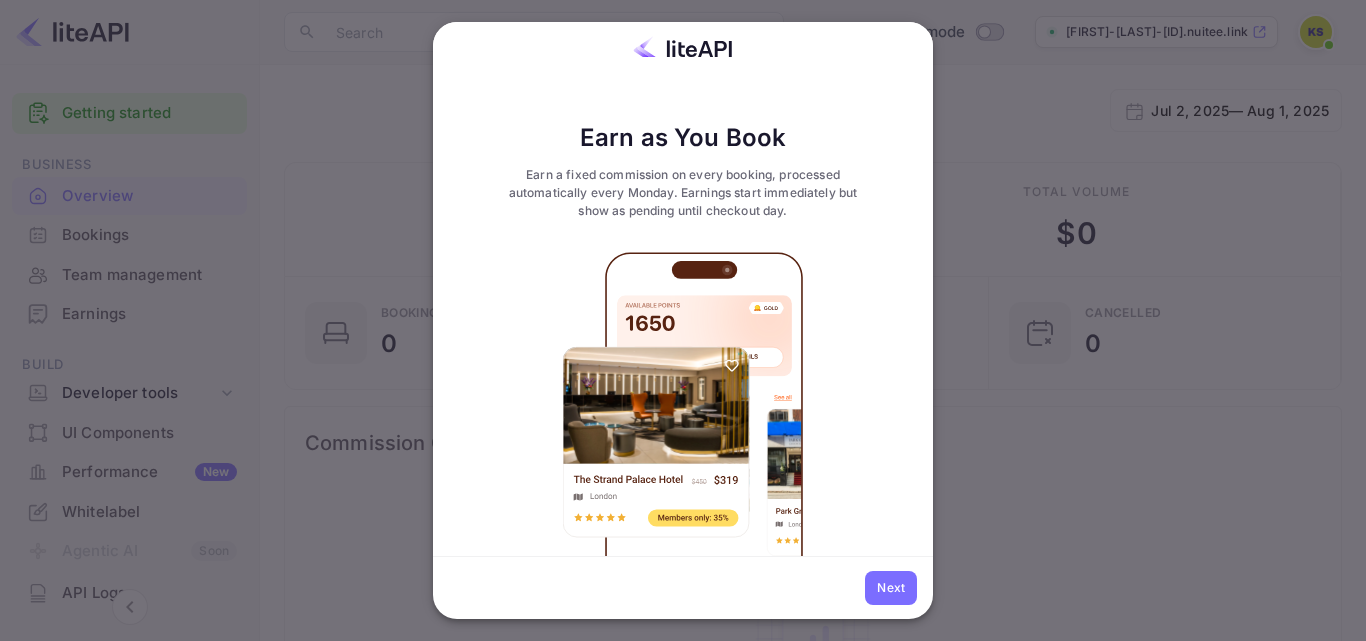 click on "Next" at bounding box center [891, 588] 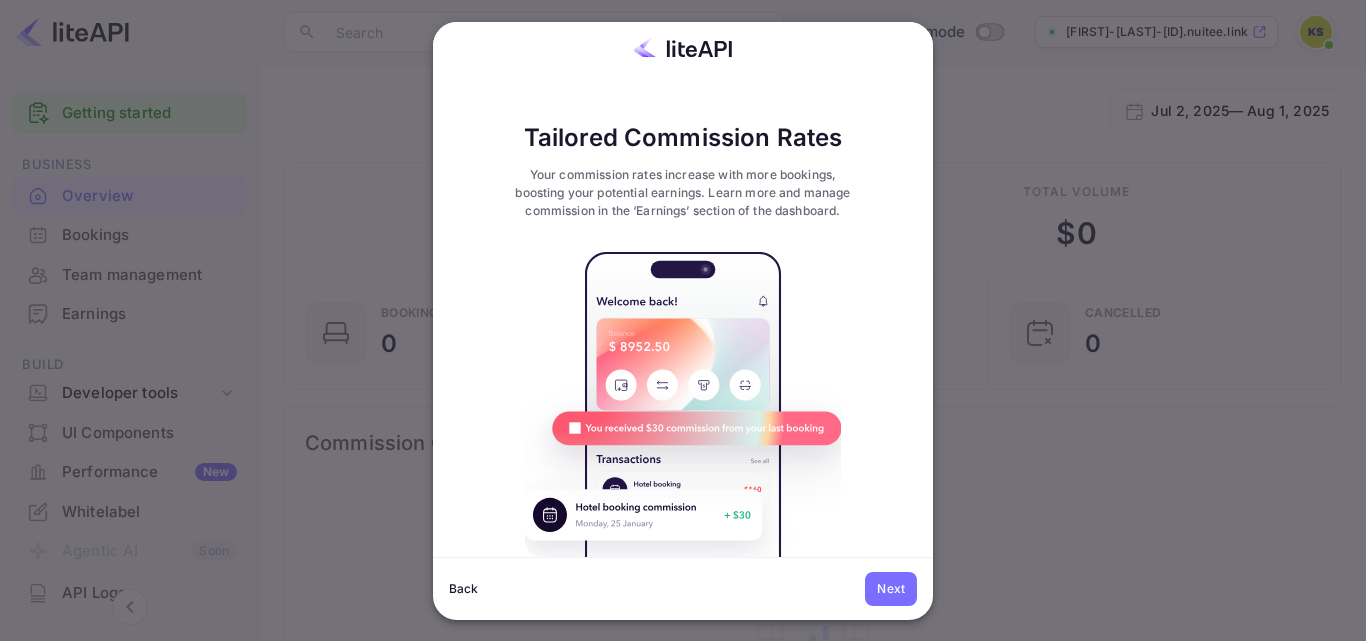 click on "Next" at bounding box center (891, 589) 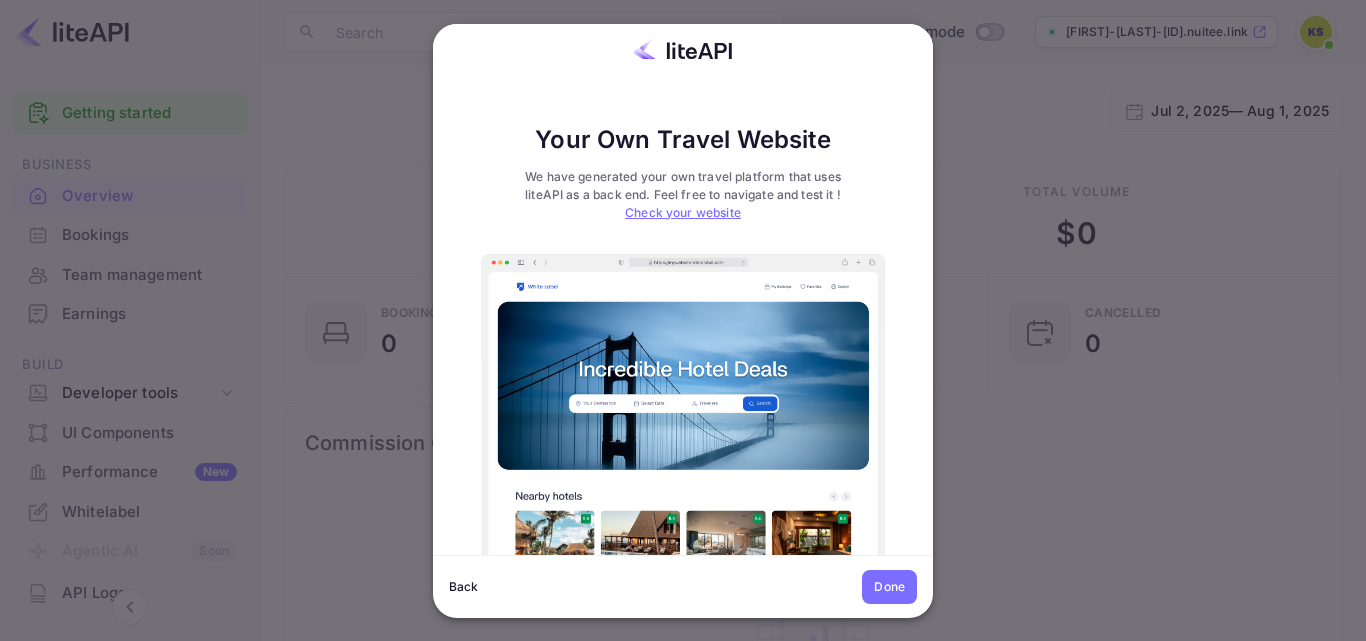 click on "Done" at bounding box center (889, 587) 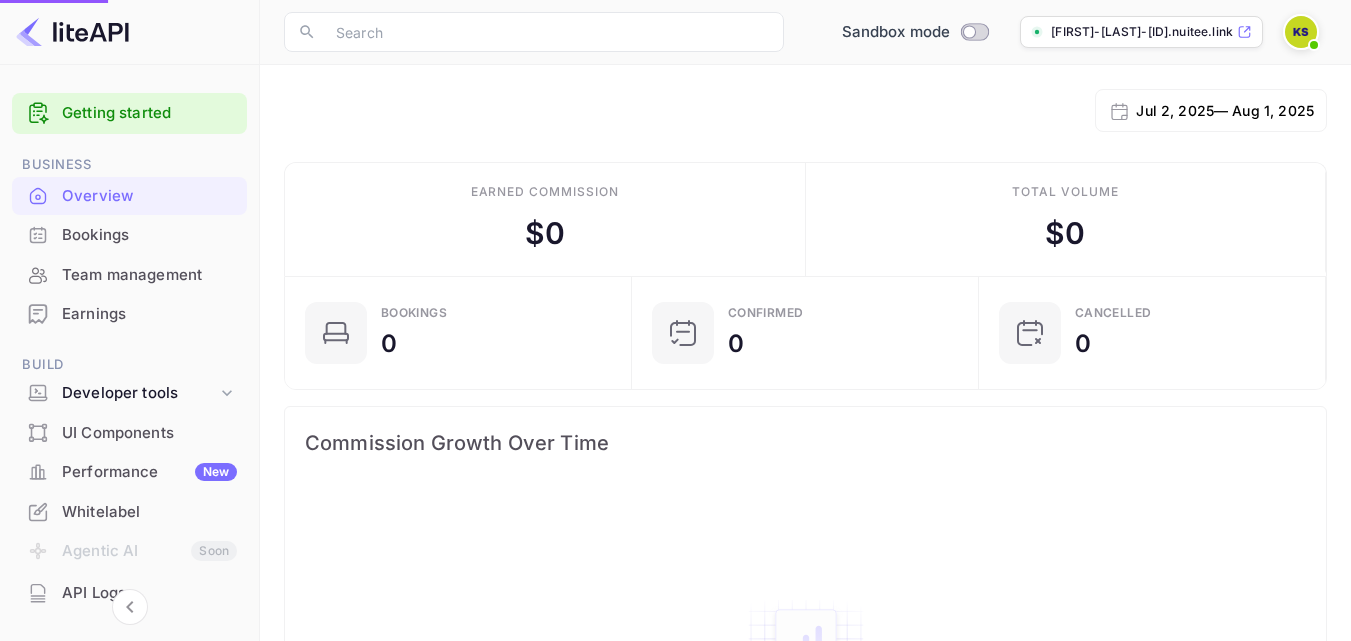 click on "Earned commission $ 0" at bounding box center (545, 219) 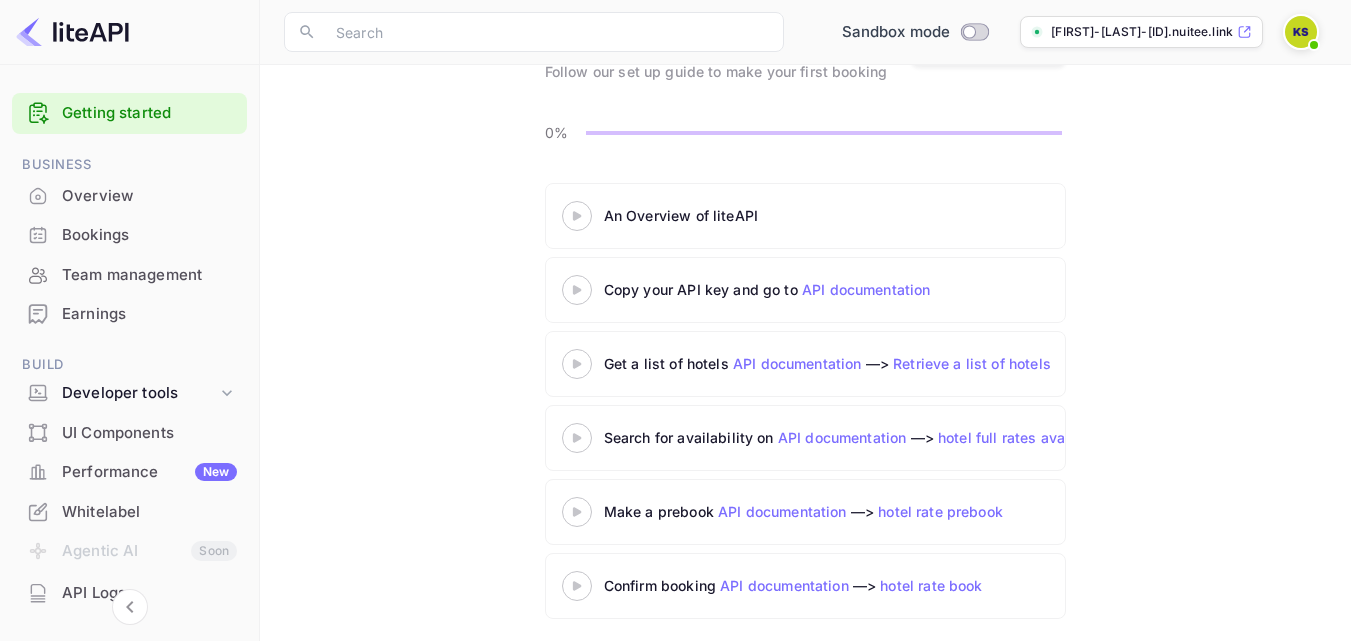 scroll, scrollTop: 155, scrollLeft: 0, axis: vertical 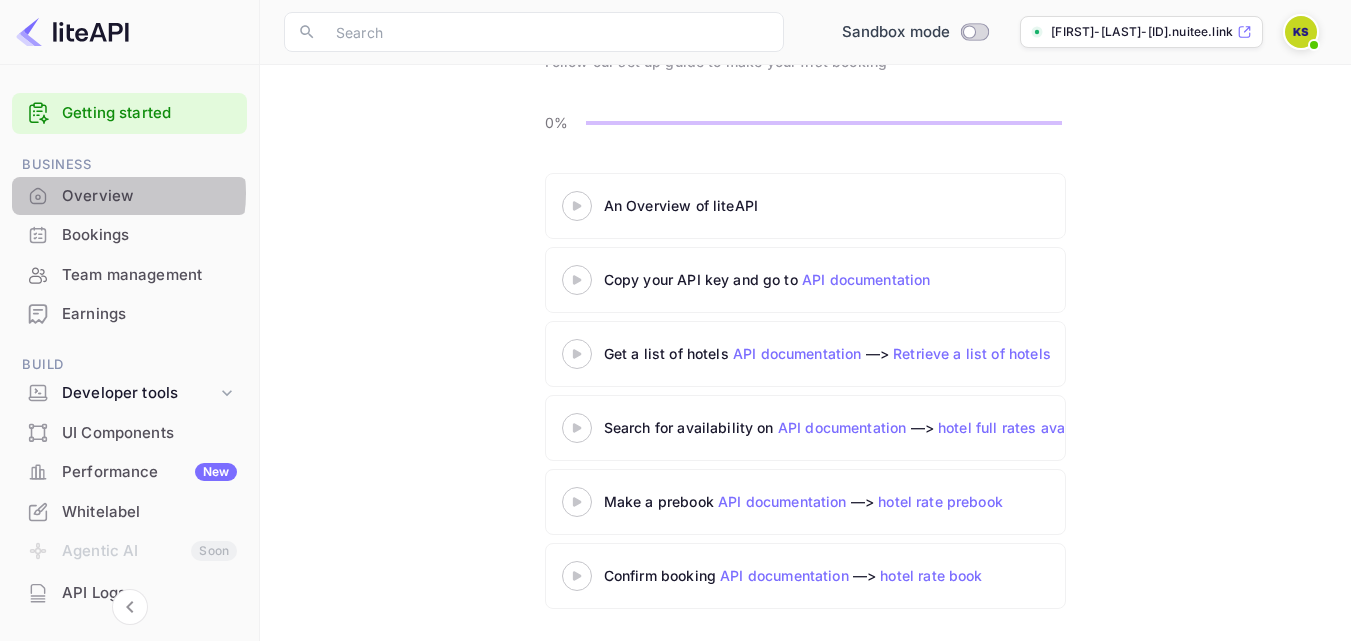 click on "Overview" at bounding box center [149, 196] 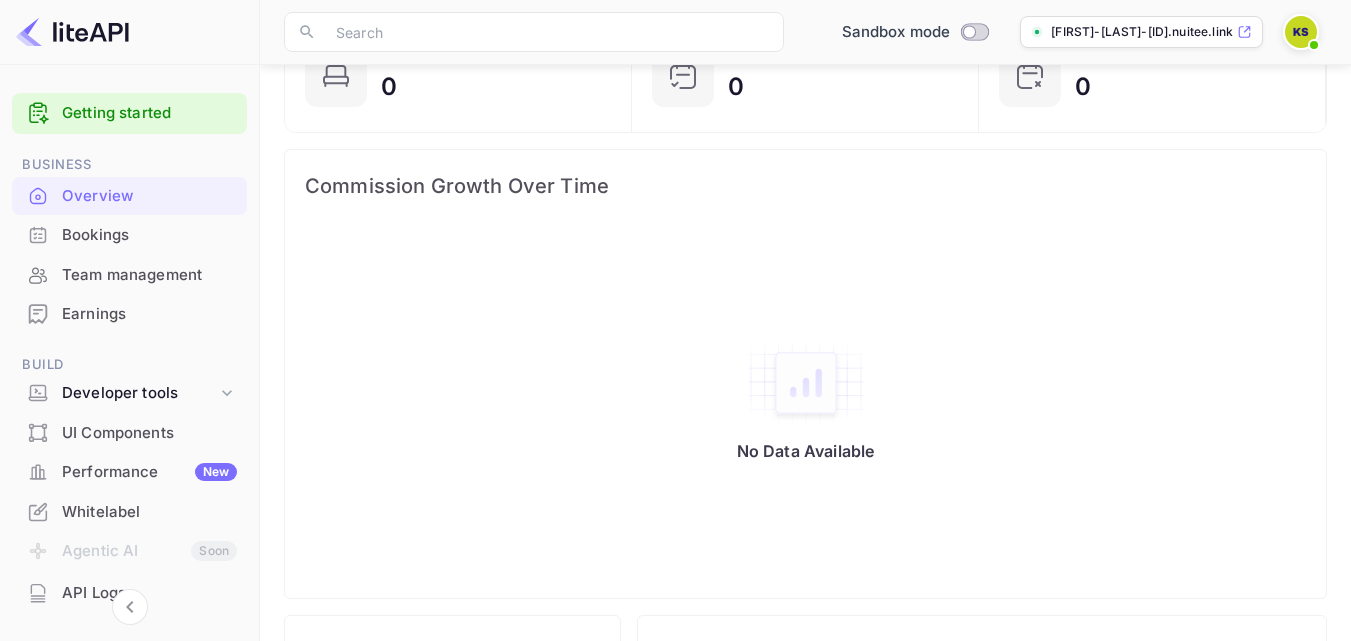 scroll, scrollTop: 200, scrollLeft: 0, axis: vertical 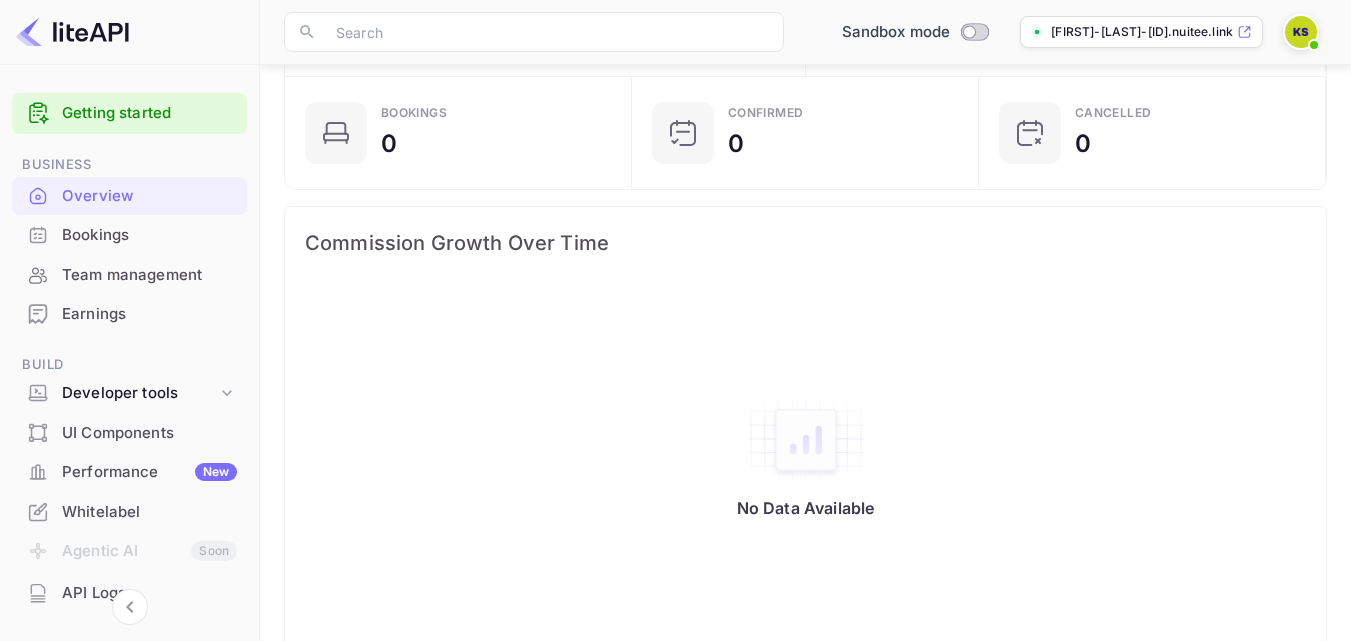 click on "Bookings" at bounding box center [149, 235] 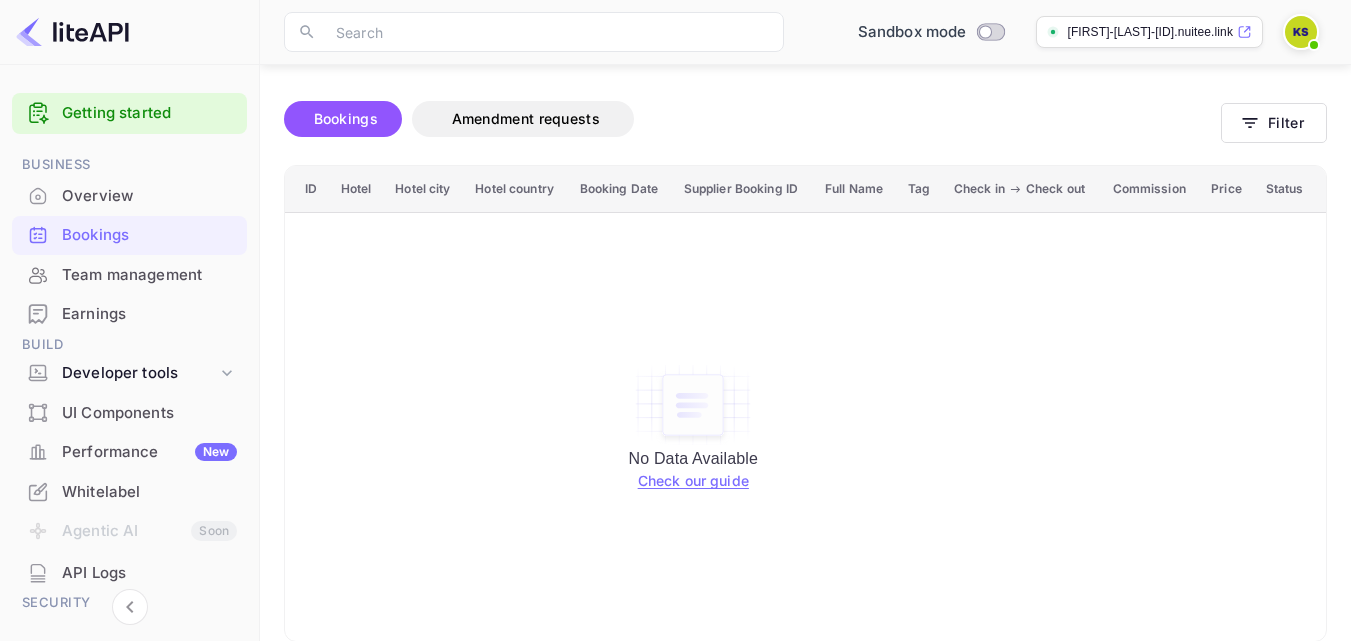 scroll, scrollTop: 45, scrollLeft: 0, axis: vertical 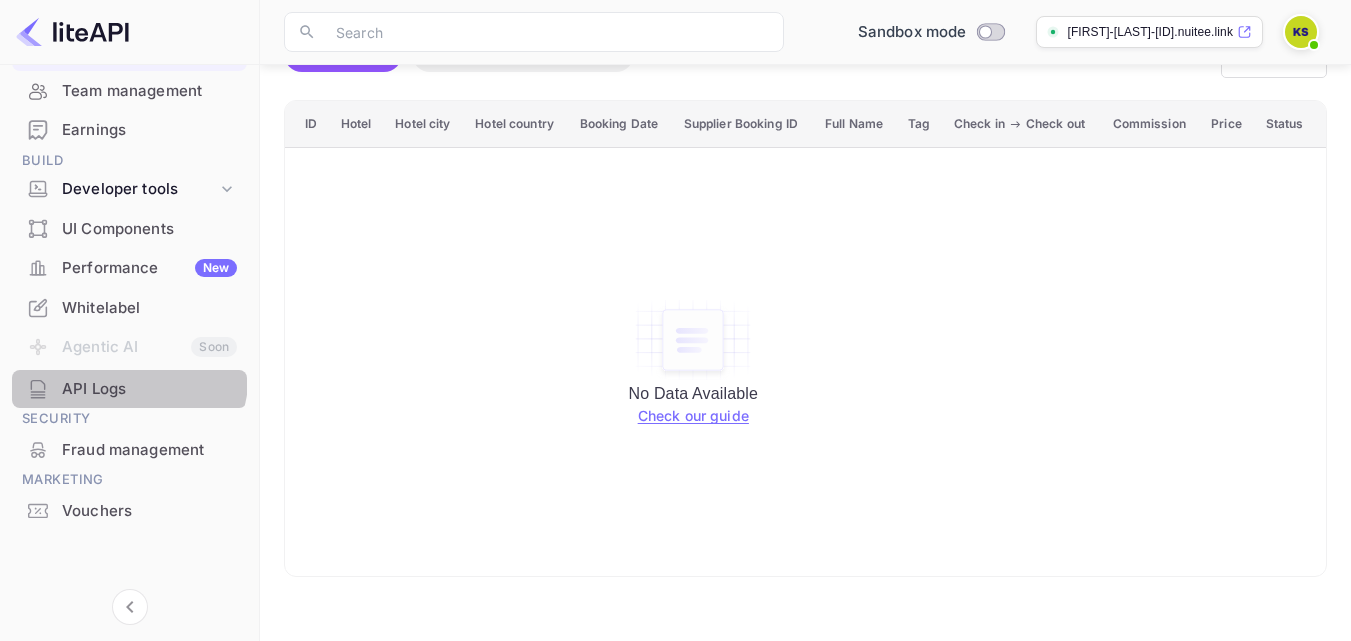 click on "API Logs" at bounding box center (129, 389) 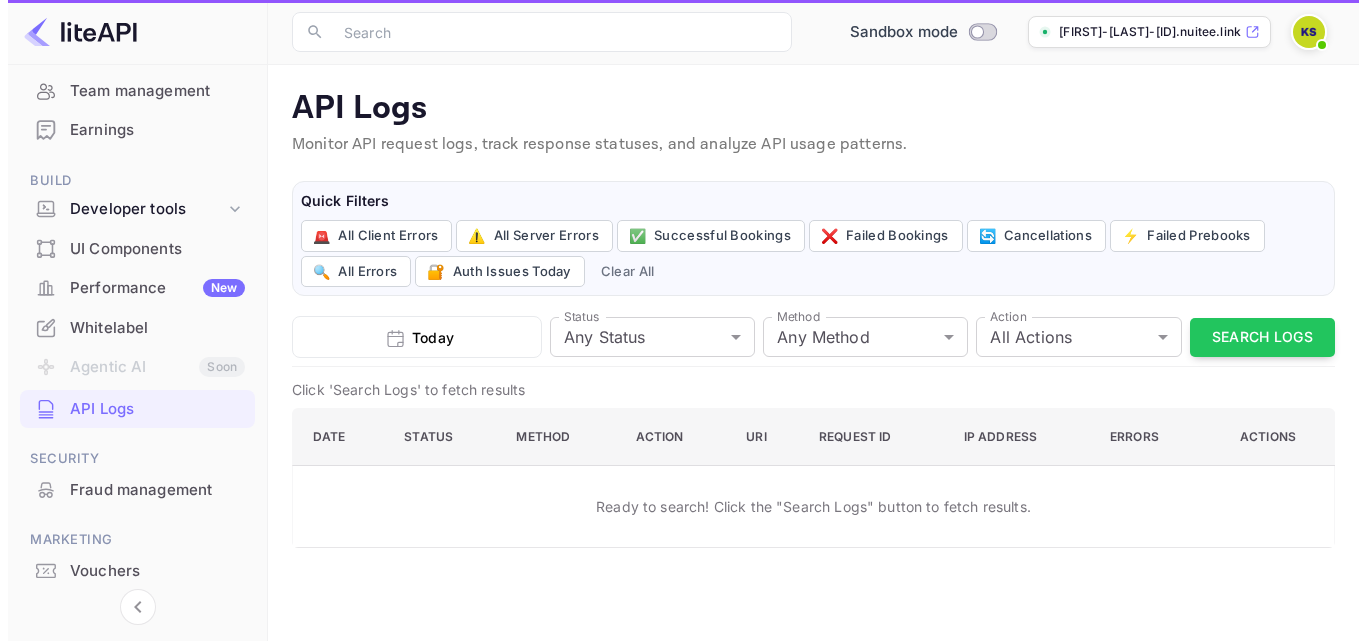 scroll, scrollTop: 0, scrollLeft: 0, axis: both 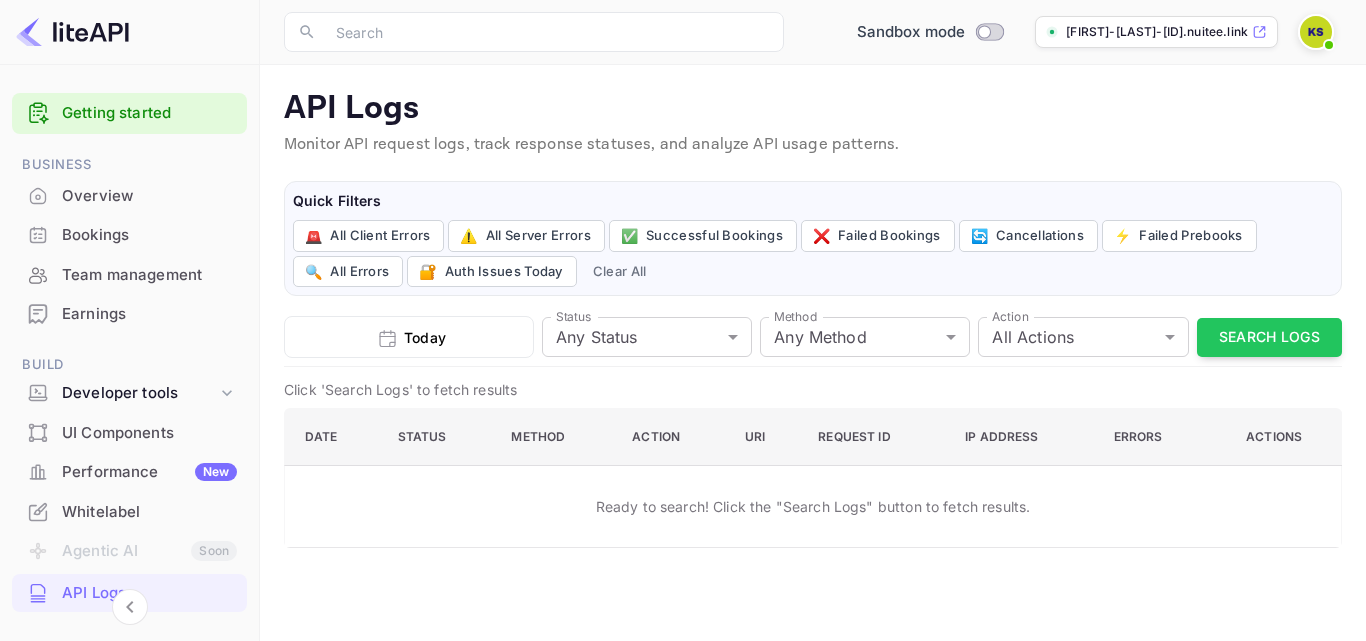 click on "Team management" at bounding box center [149, 275] 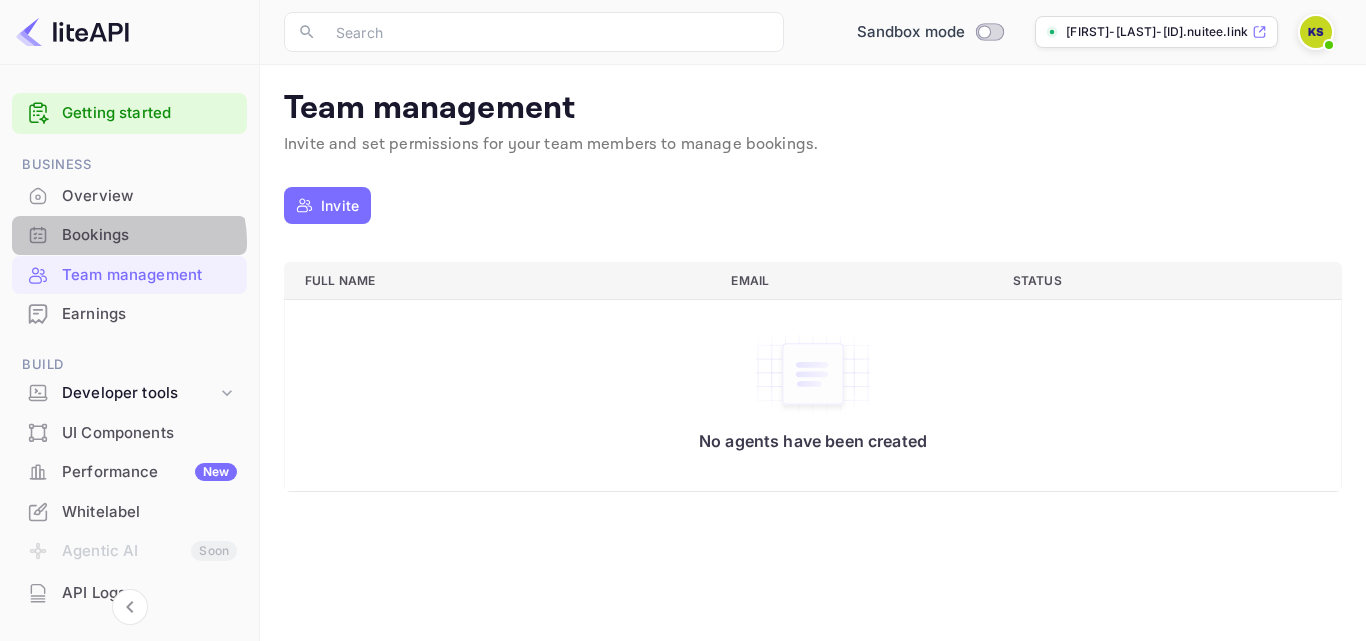 click on "Bookings" at bounding box center (149, 235) 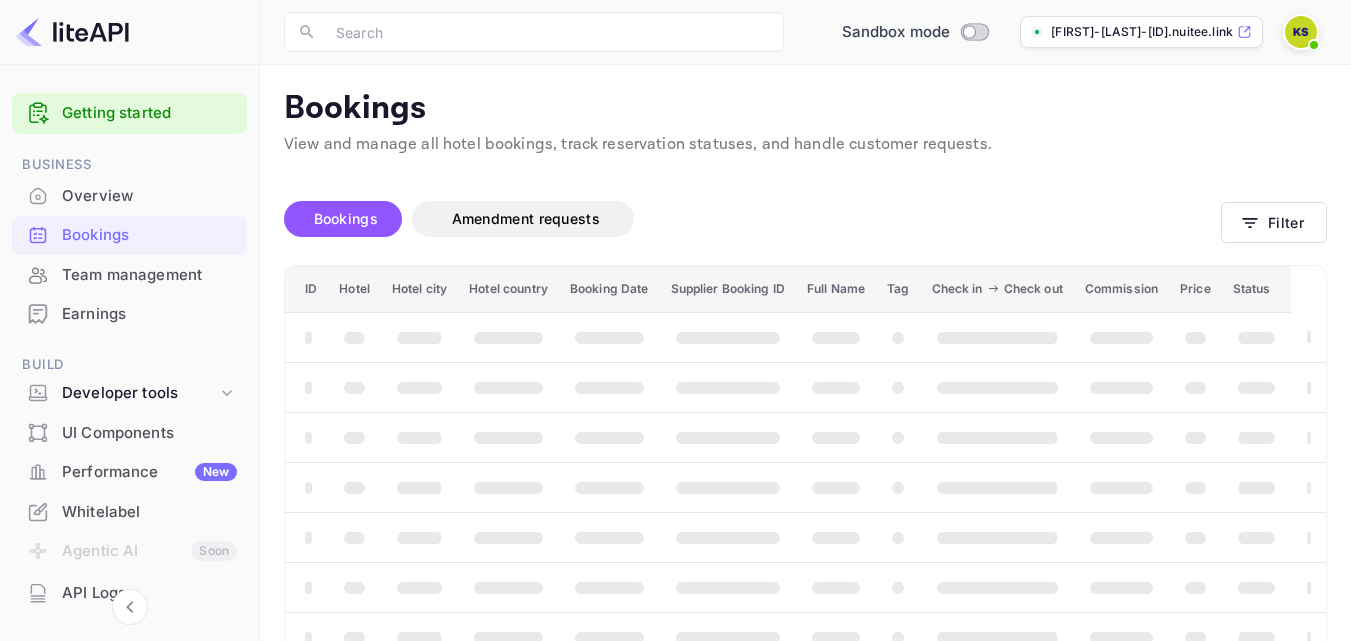 click on "Overview" at bounding box center [149, 196] 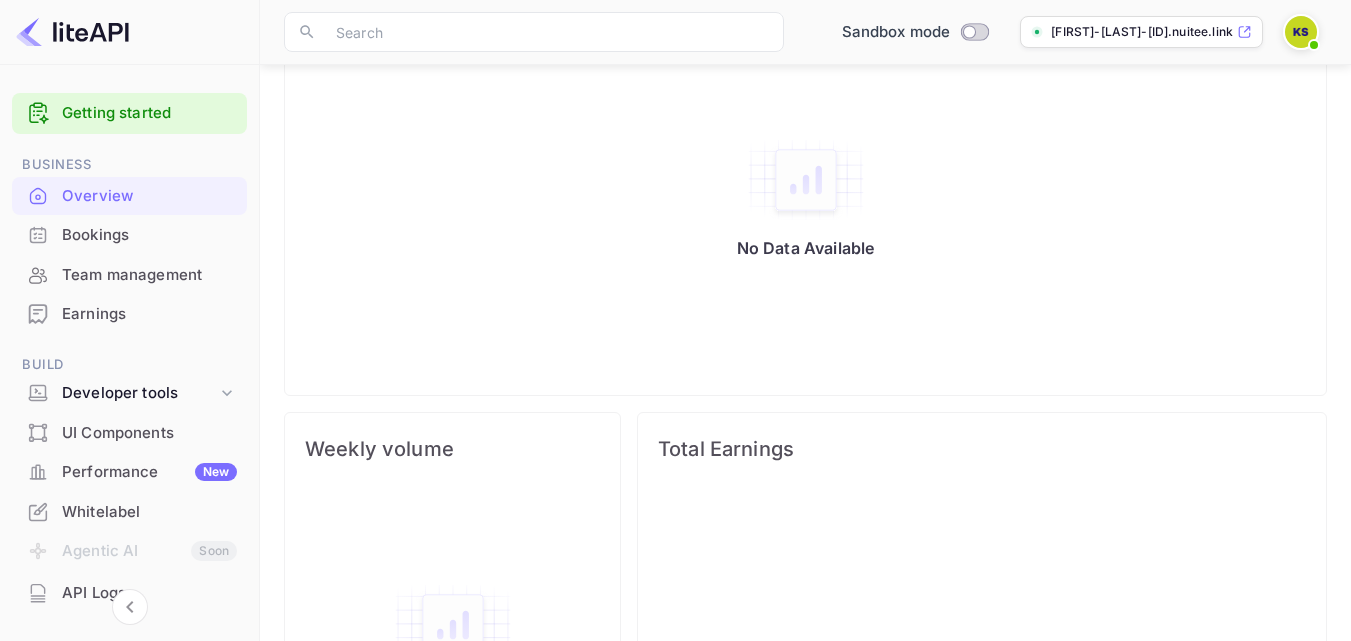 scroll, scrollTop: 0, scrollLeft: 0, axis: both 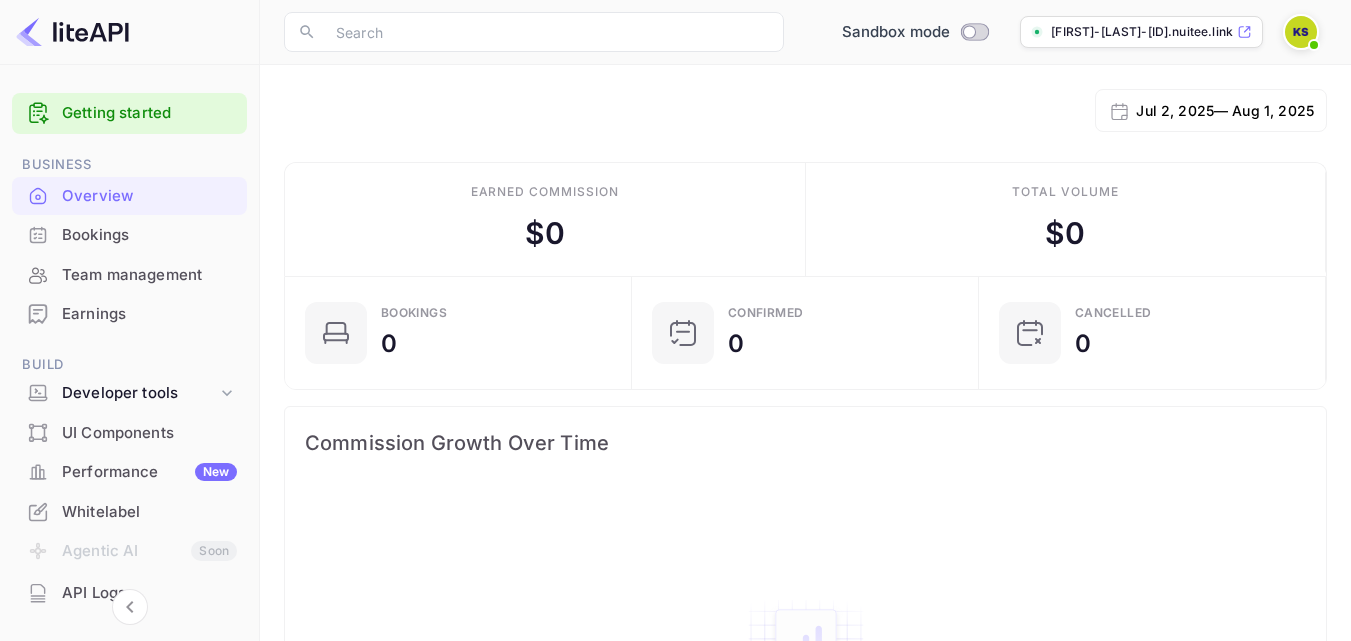 click at bounding box center (1301, 32) 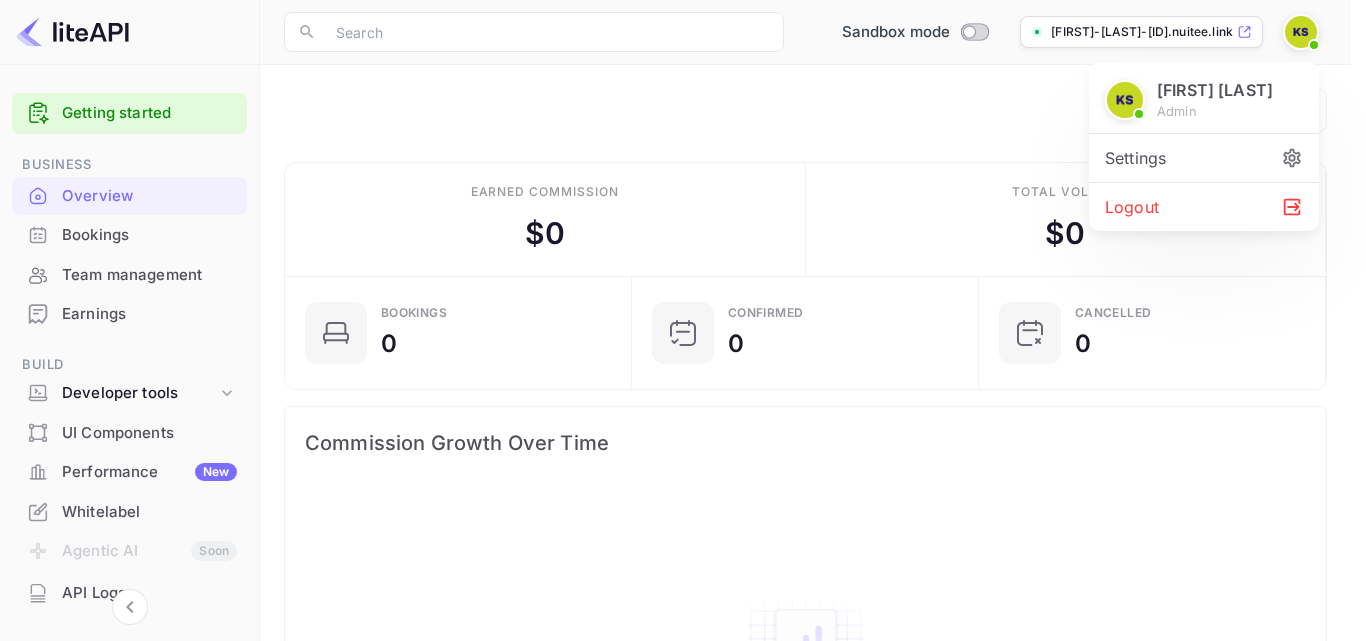 click at bounding box center (683, 320) 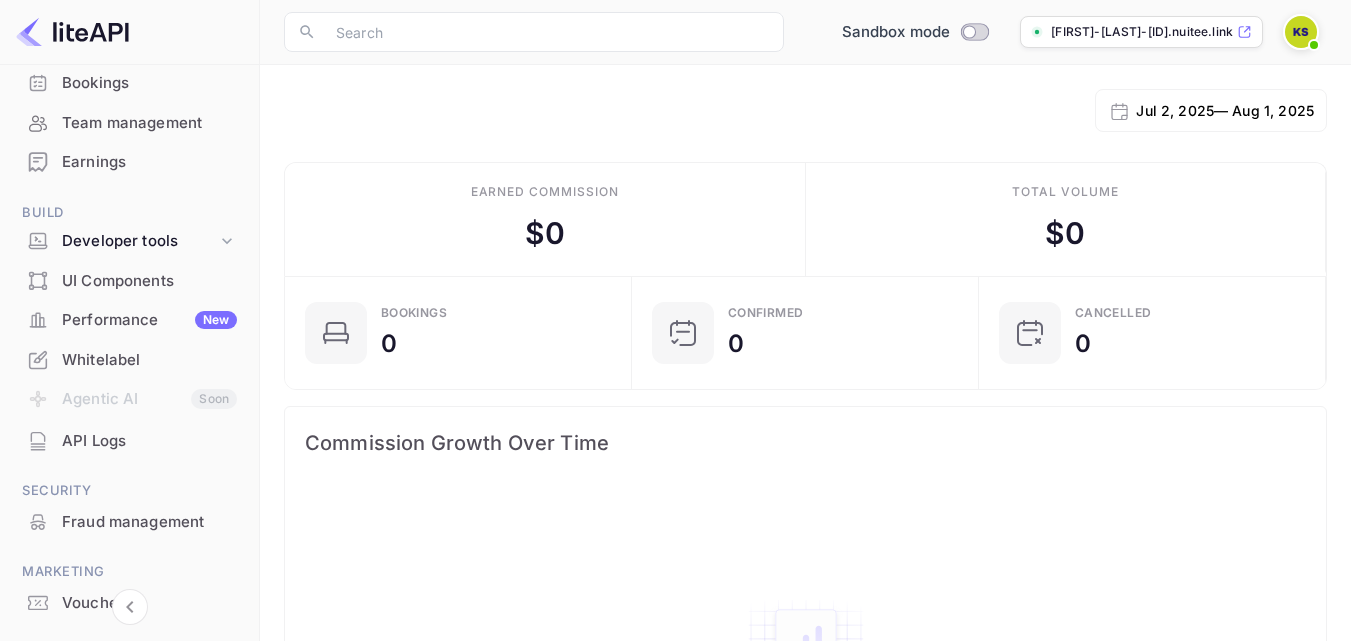 scroll, scrollTop: 244, scrollLeft: 0, axis: vertical 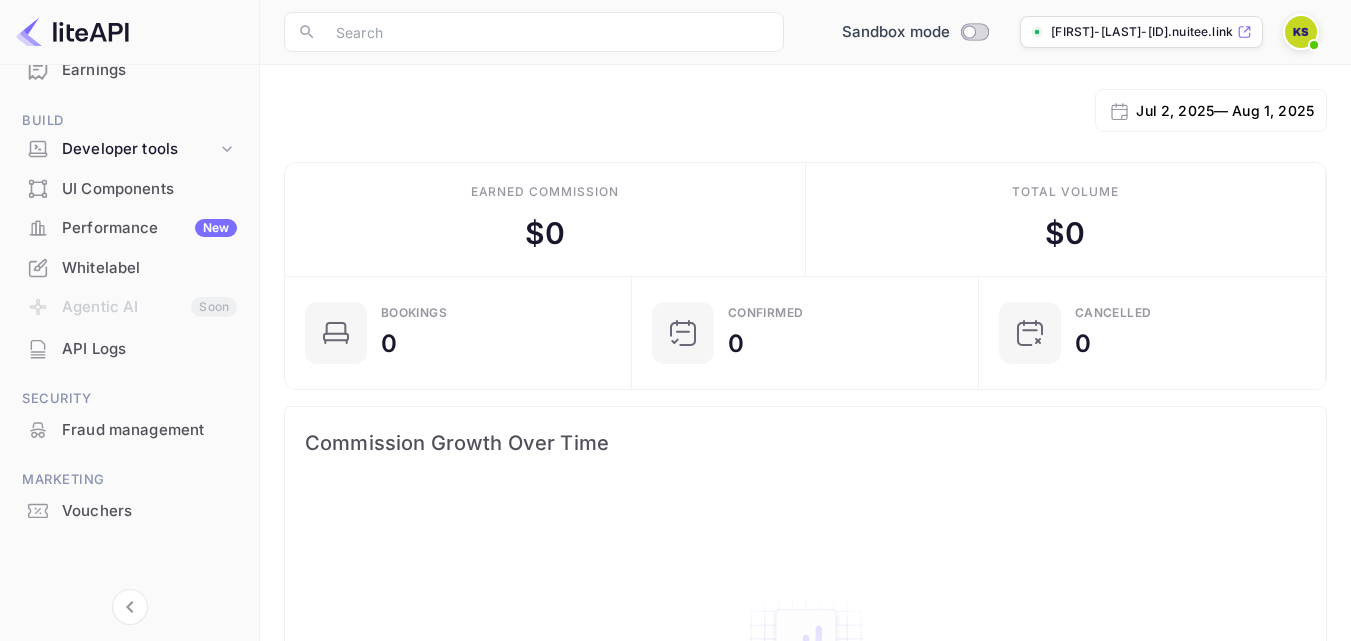 click on "Vouchers" at bounding box center (149, 511) 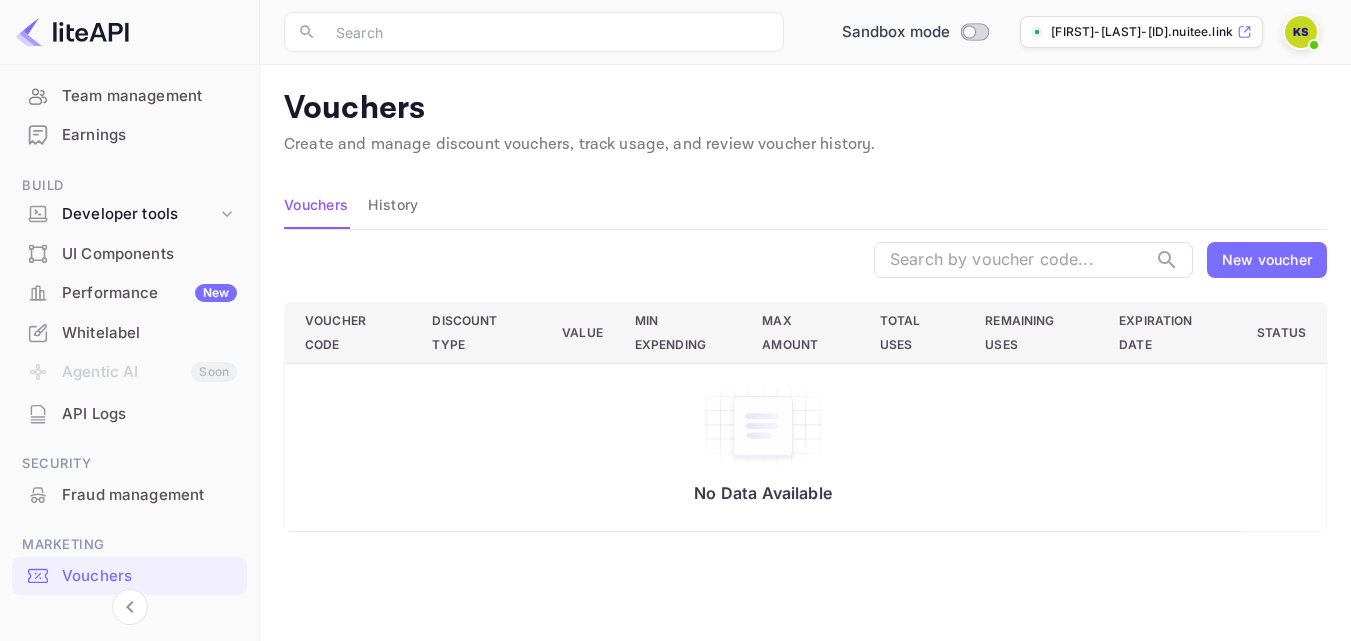 scroll, scrollTop: 144, scrollLeft: 0, axis: vertical 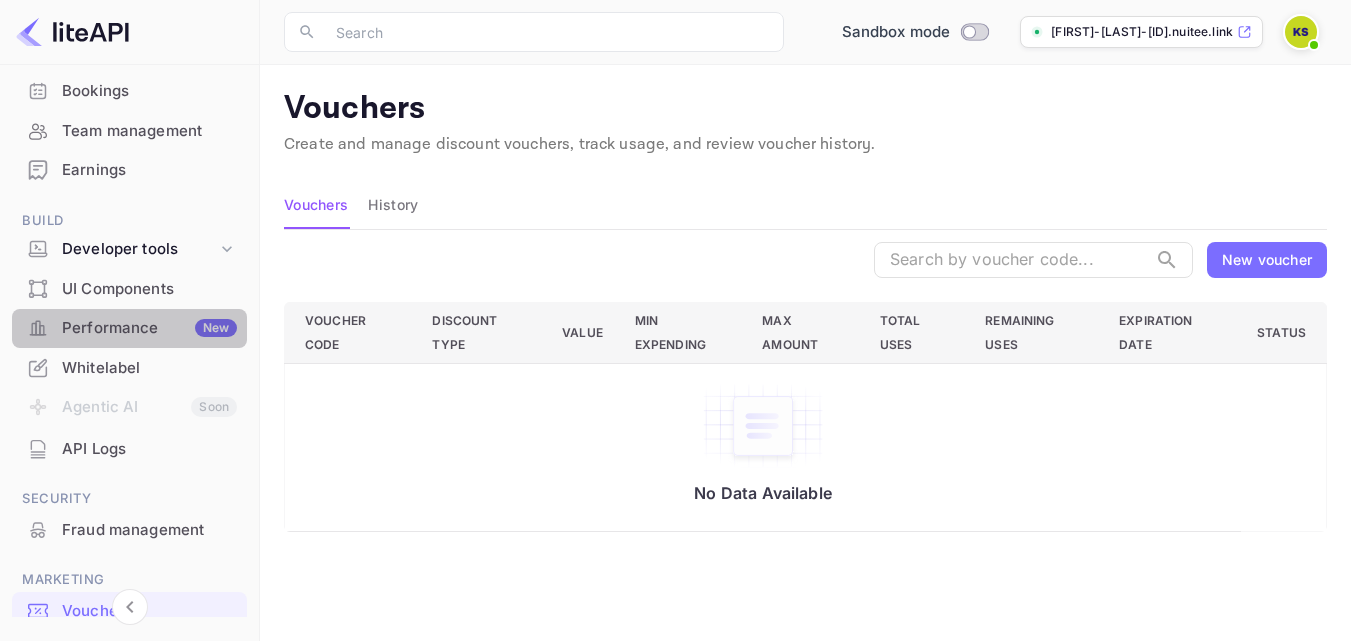 click on "Performance New" at bounding box center (149, 328) 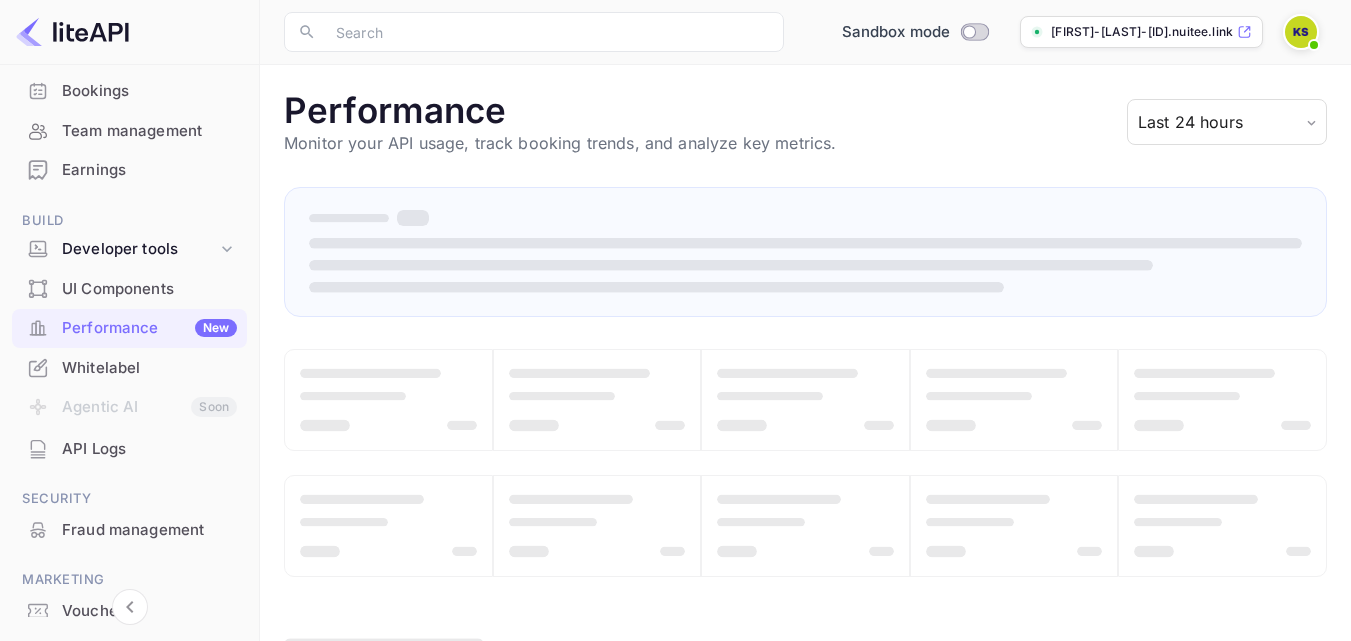 click at bounding box center [72, 32] 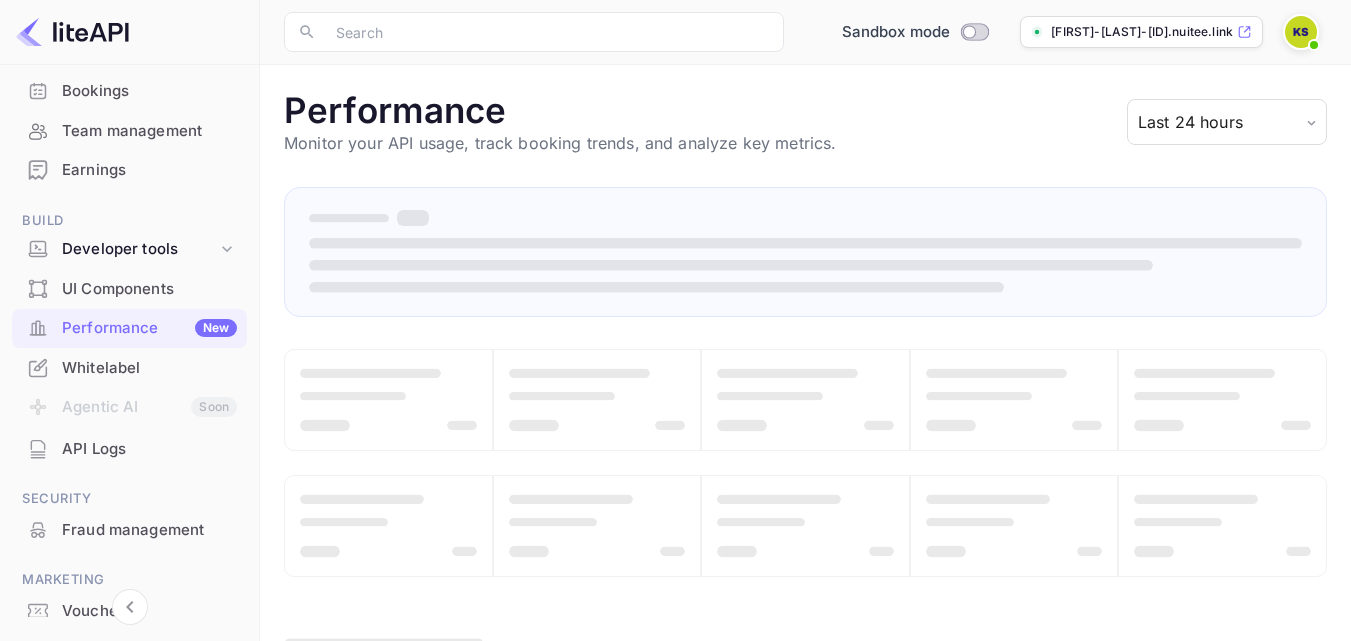 scroll, scrollTop: 0, scrollLeft: 0, axis: both 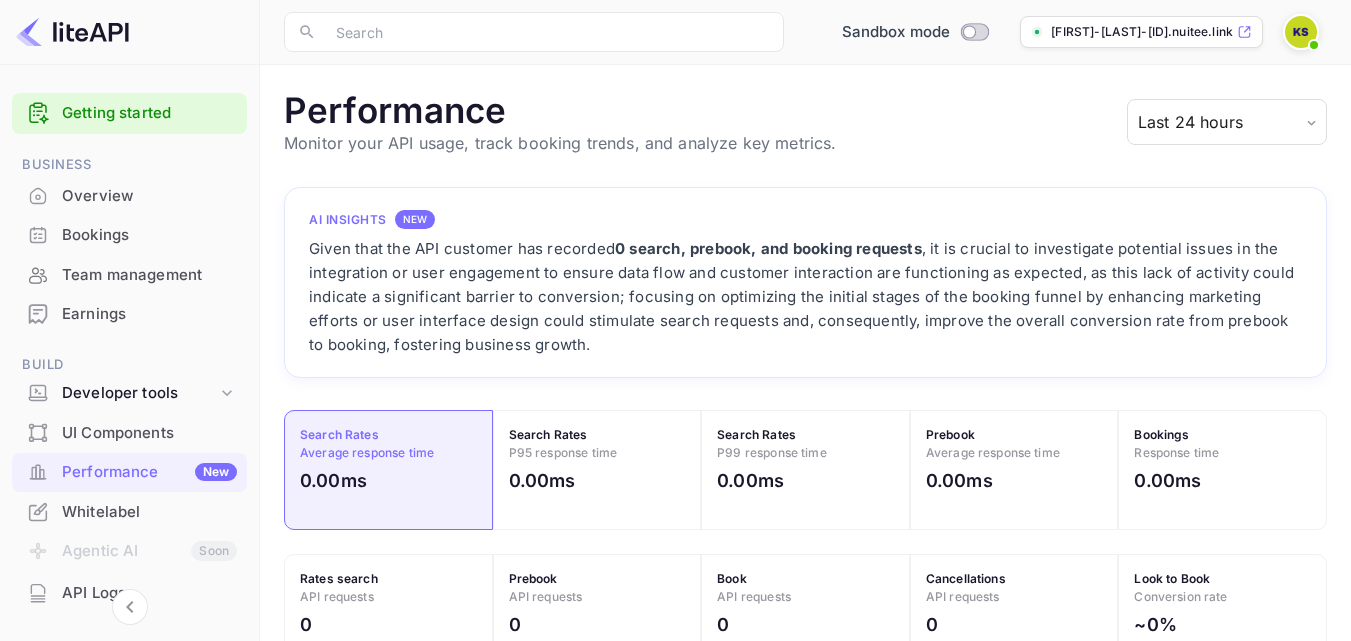 click at bounding box center (72, 32) 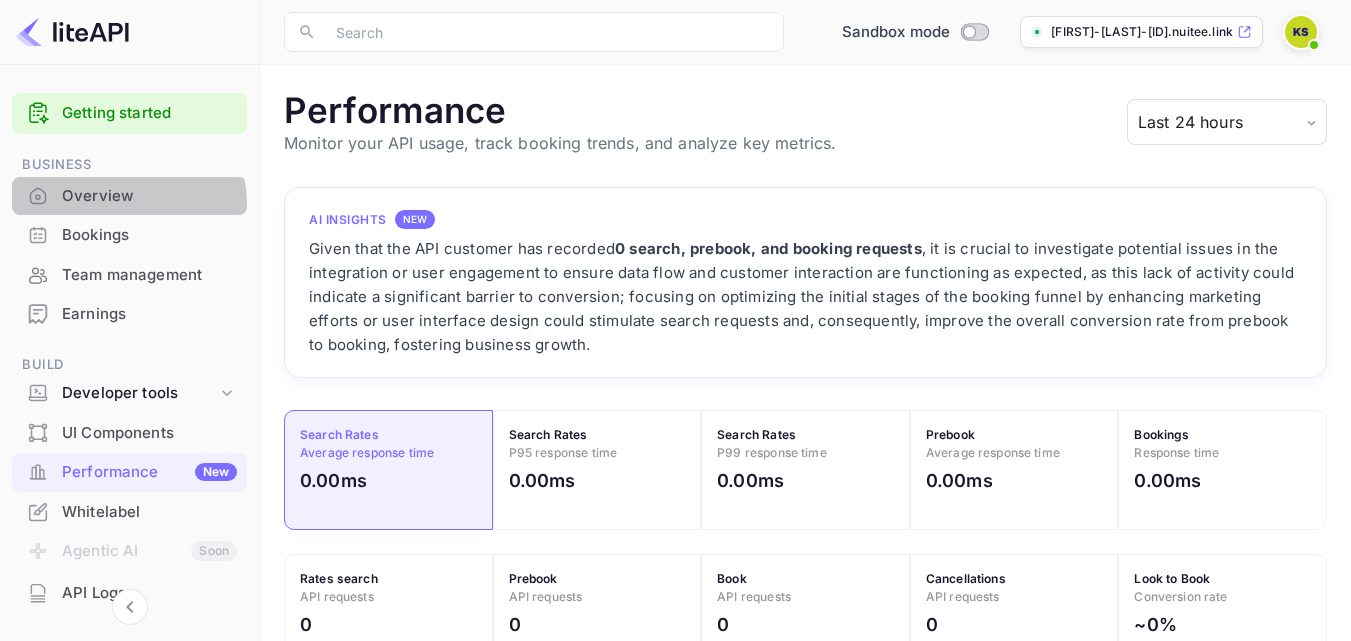 click on "Overview" at bounding box center [149, 196] 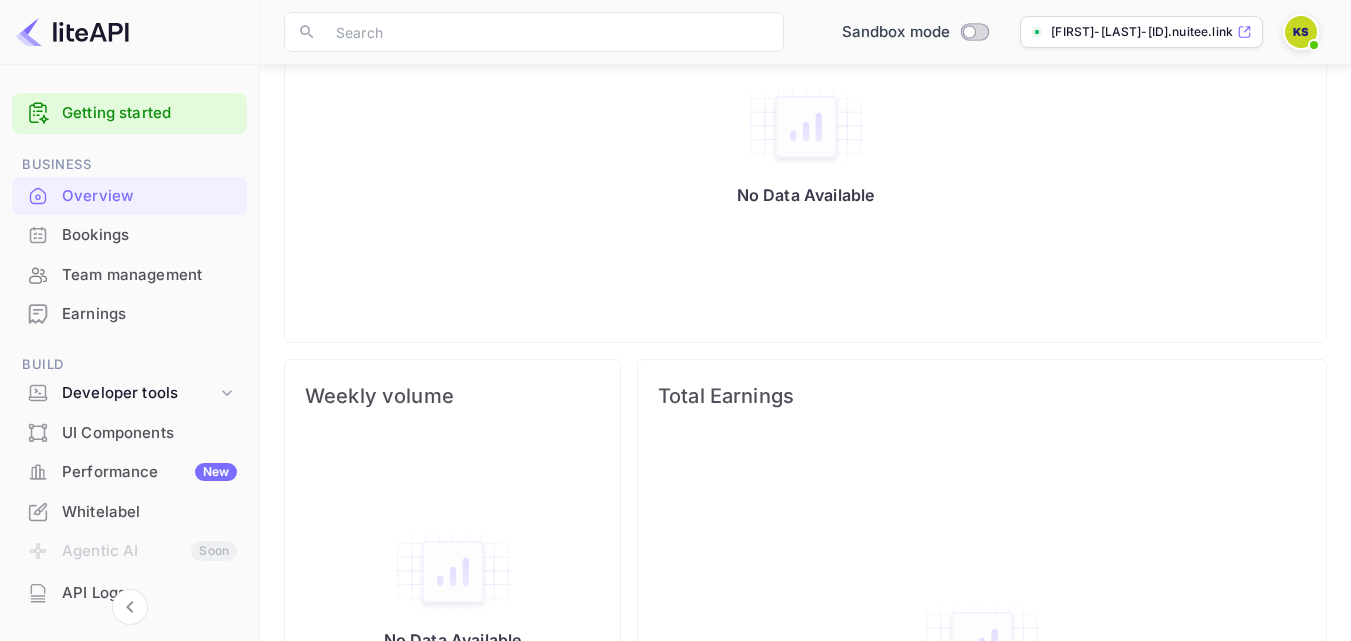 scroll, scrollTop: 0, scrollLeft: 0, axis: both 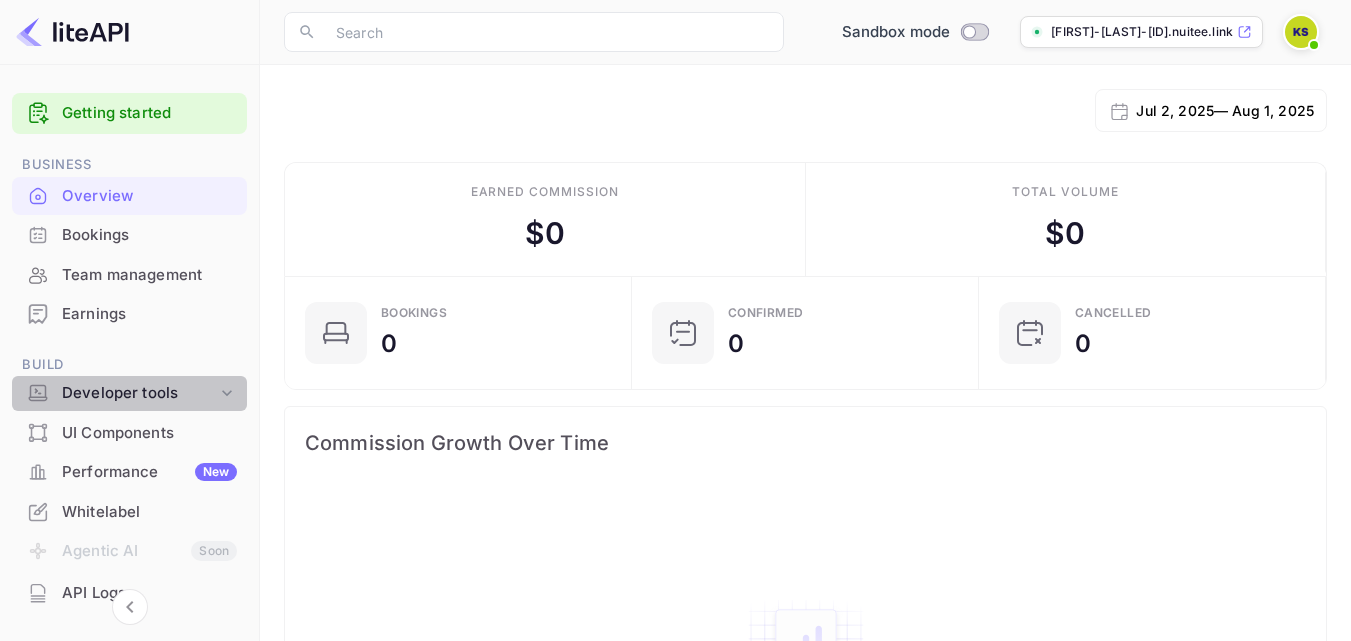 click on "Developer tools" at bounding box center (139, 393) 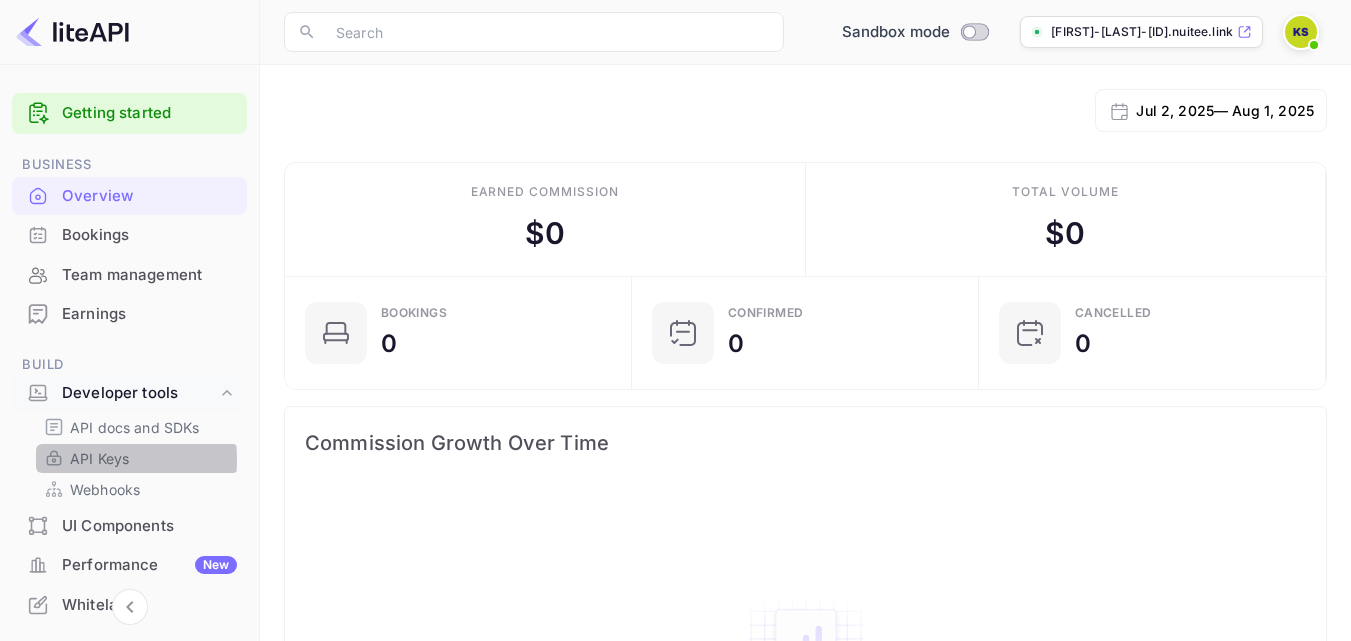 click on "API Keys" at bounding box center [99, 458] 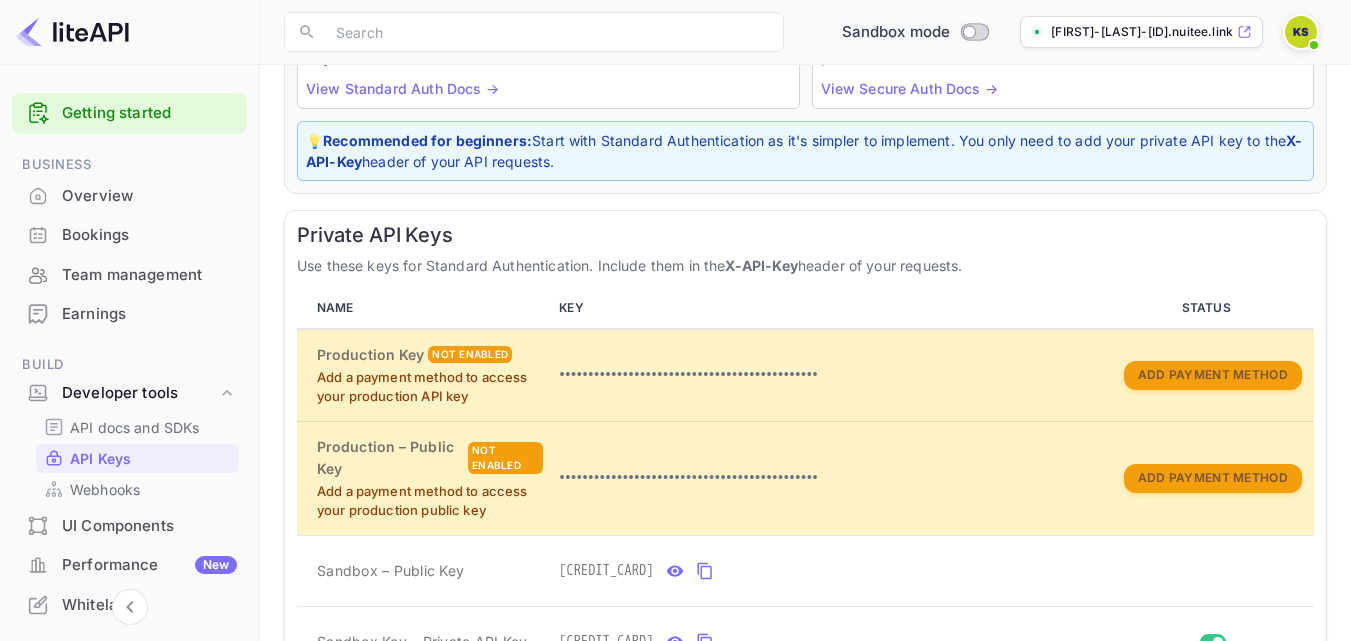 scroll, scrollTop: 0, scrollLeft: 0, axis: both 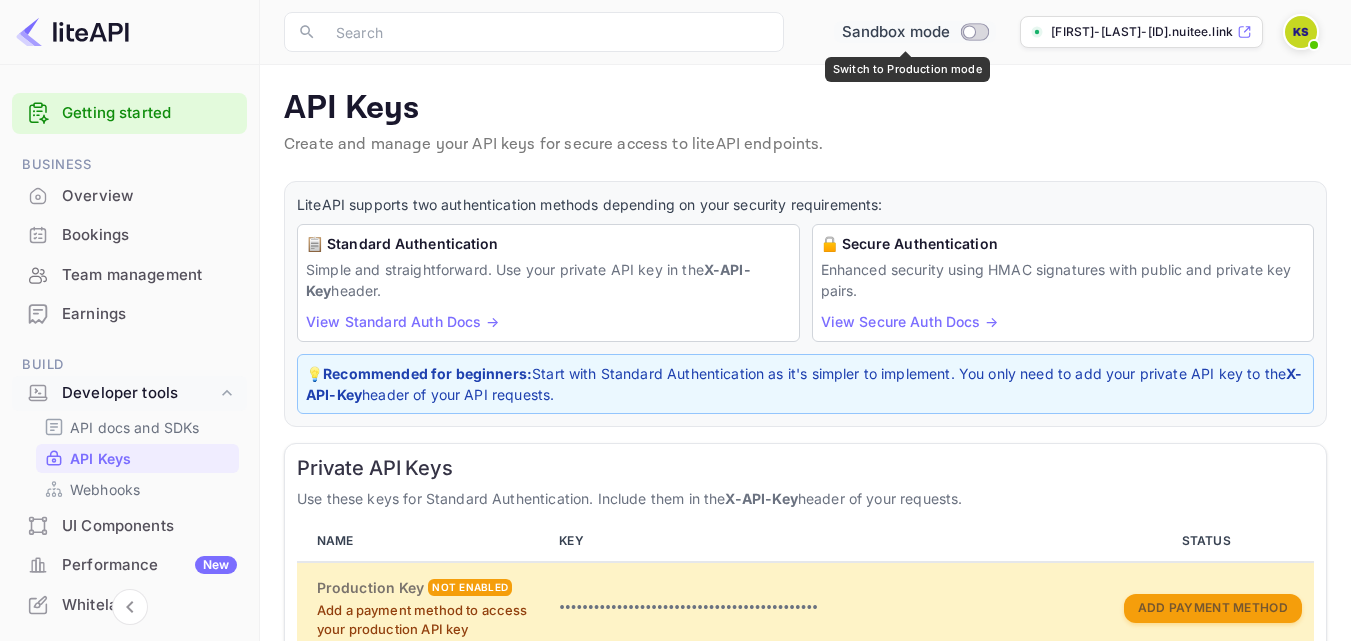 click at bounding box center [970, 31] 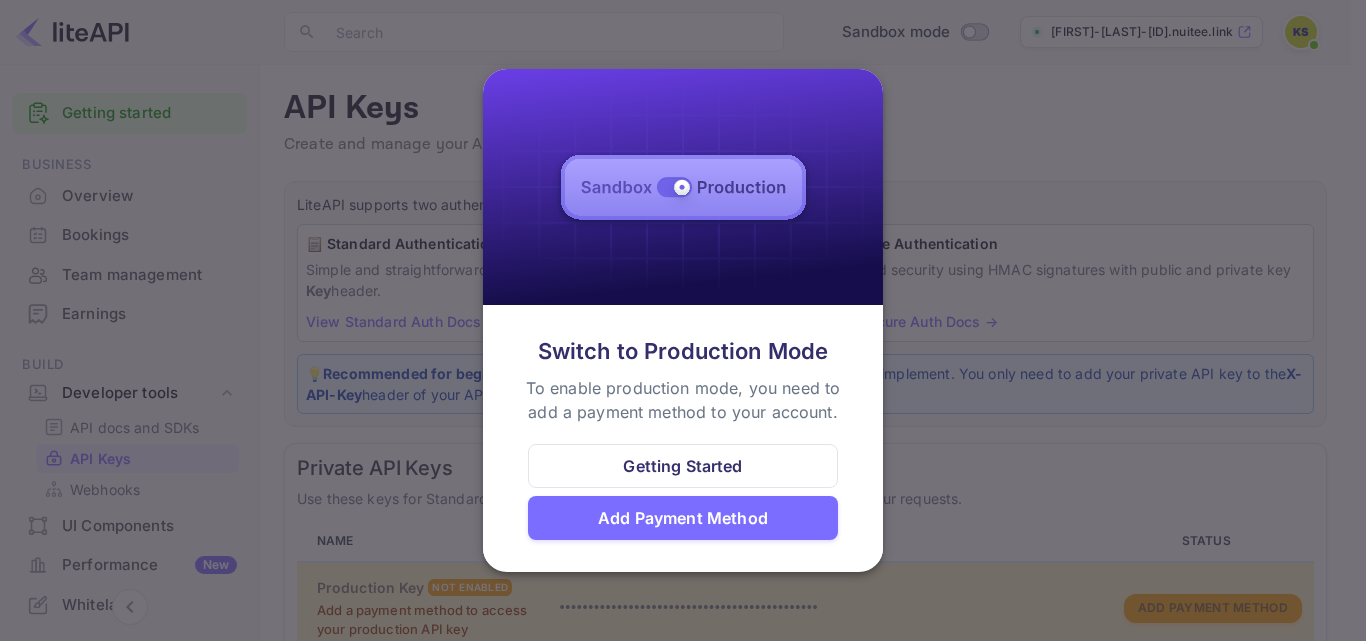 click at bounding box center (683, 320) 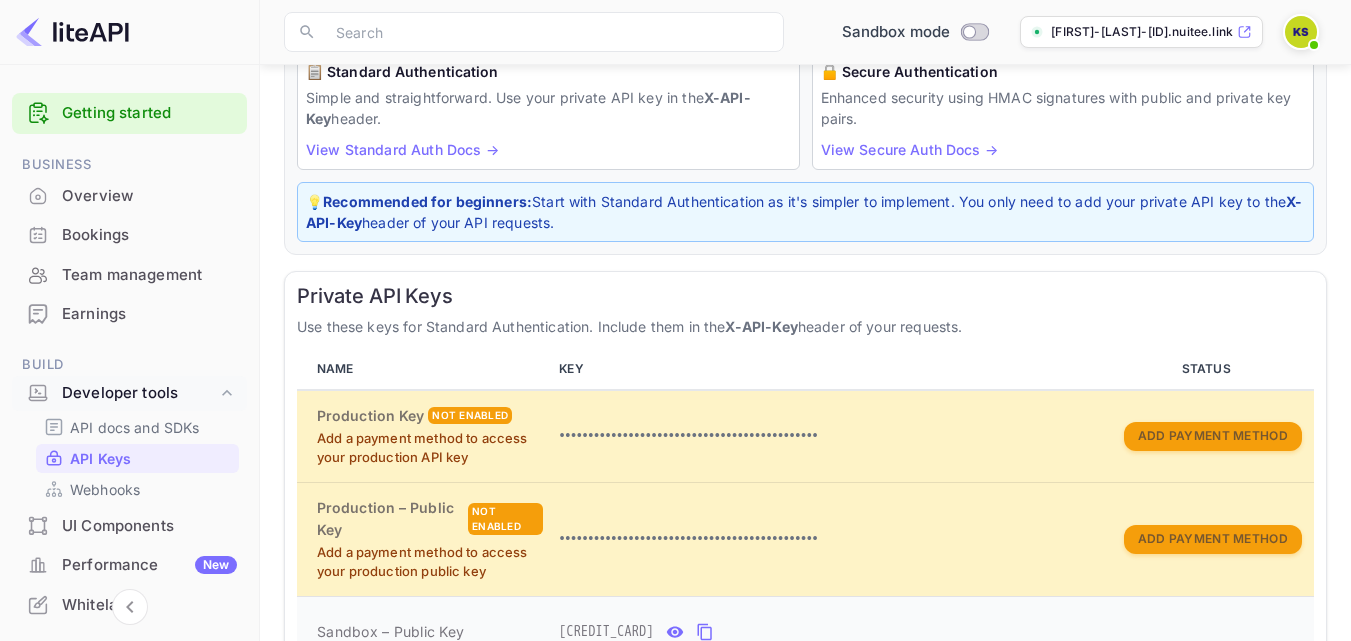 scroll, scrollTop: 300, scrollLeft: 0, axis: vertical 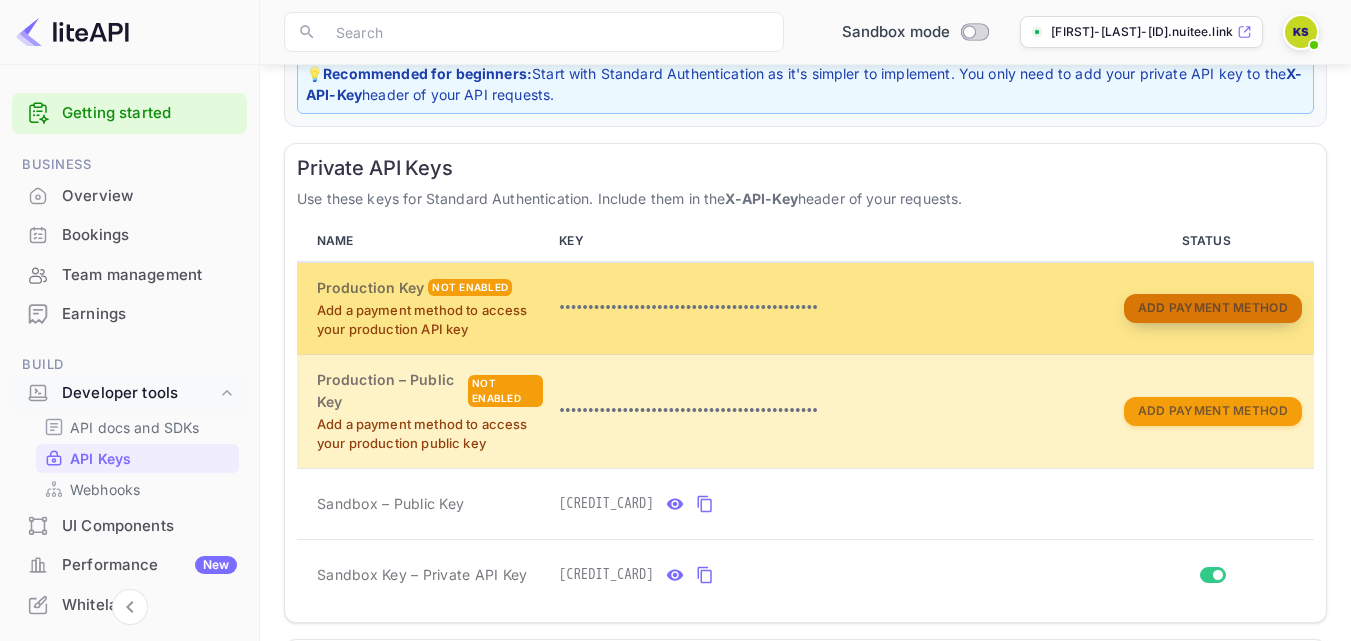 click on "Add Payment Method" at bounding box center [1213, 308] 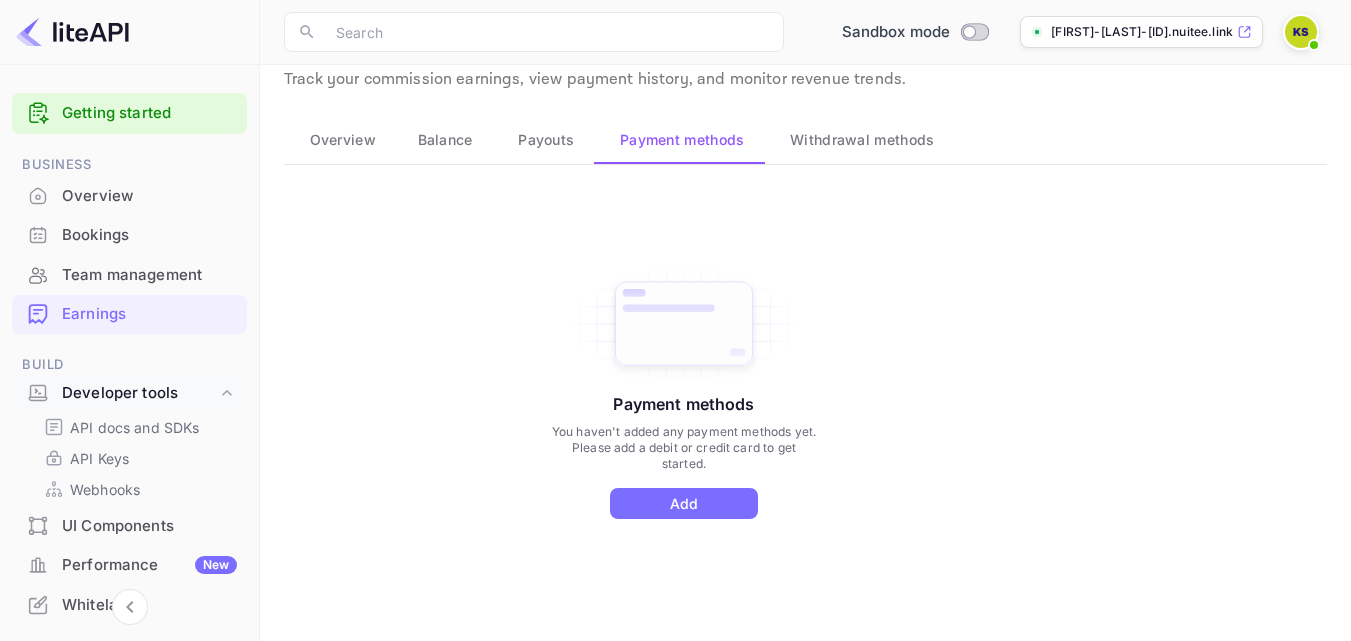 scroll, scrollTop: 107, scrollLeft: 0, axis: vertical 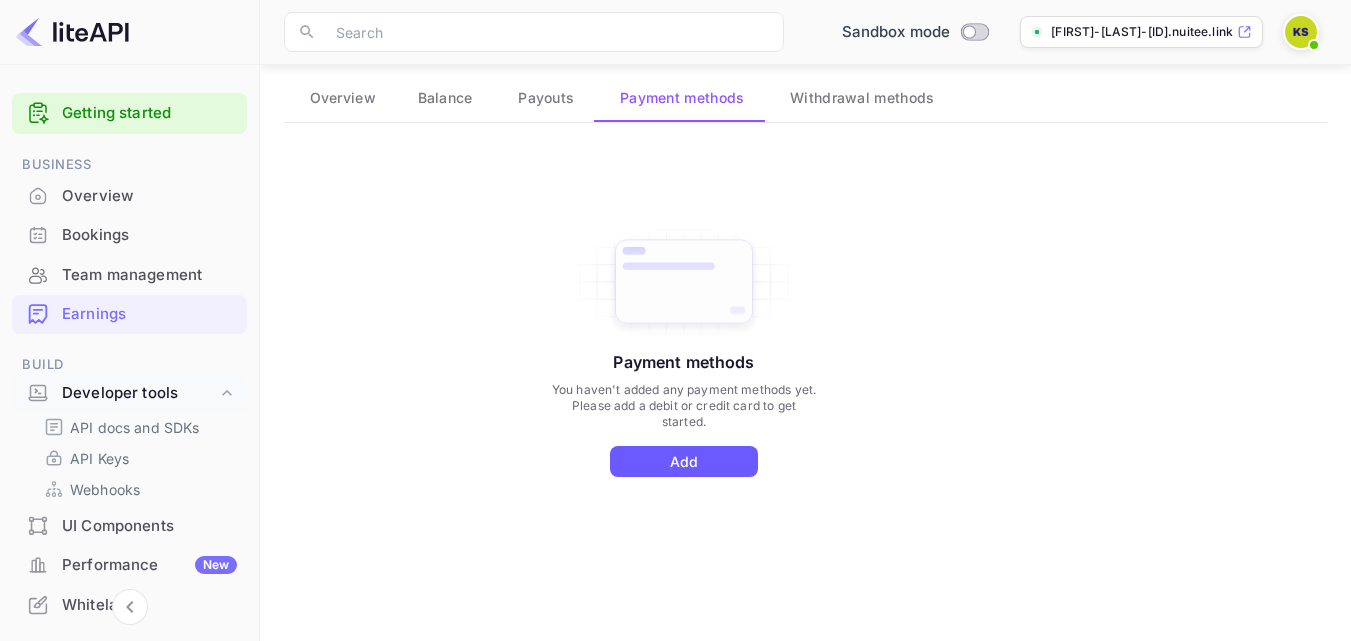 click on "Add" at bounding box center [684, 461] 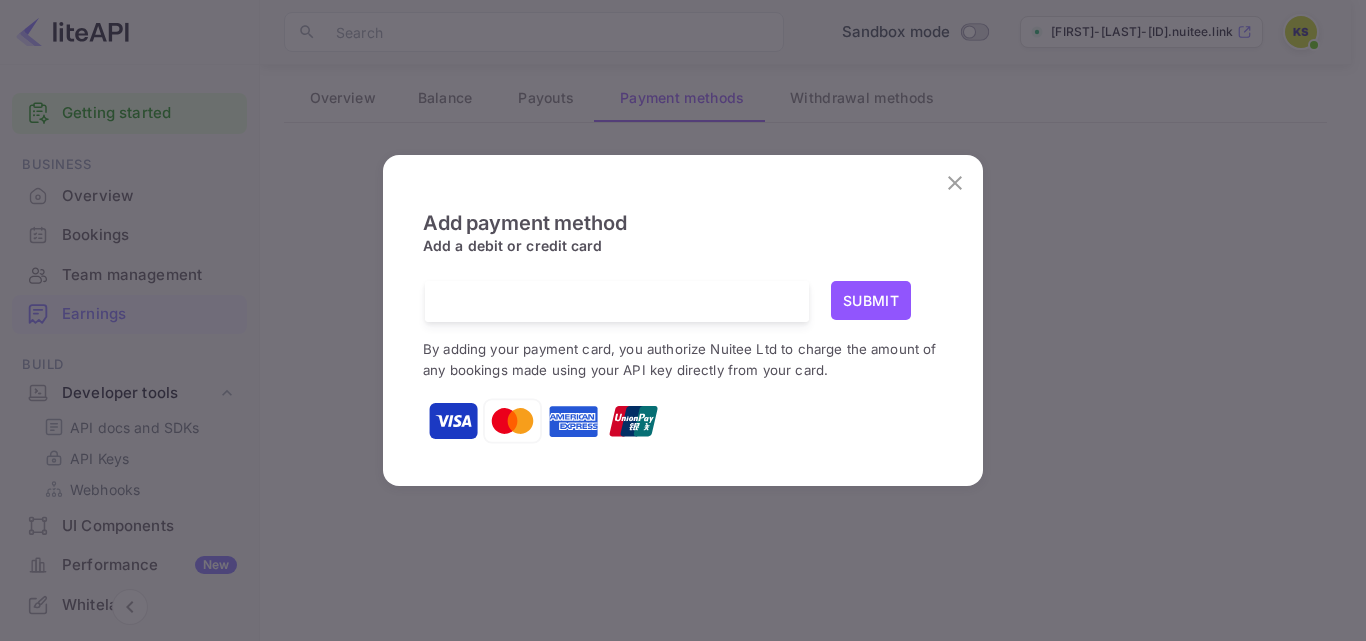 click 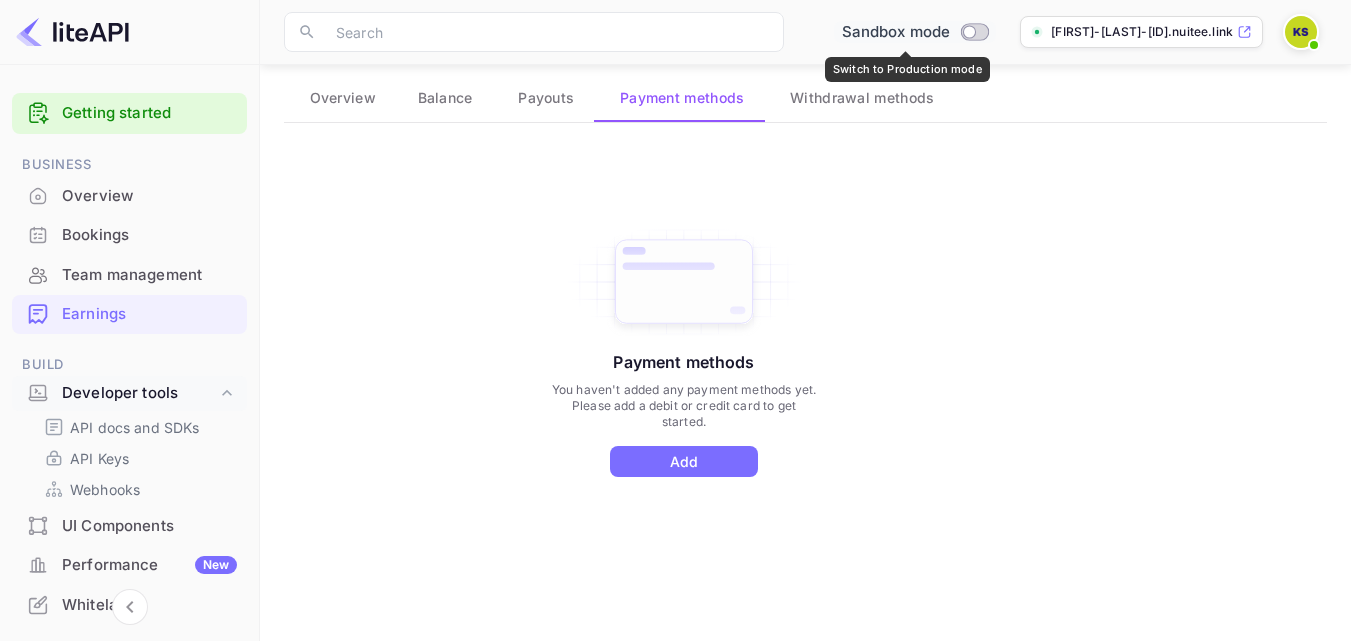 click at bounding box center [970, 31] 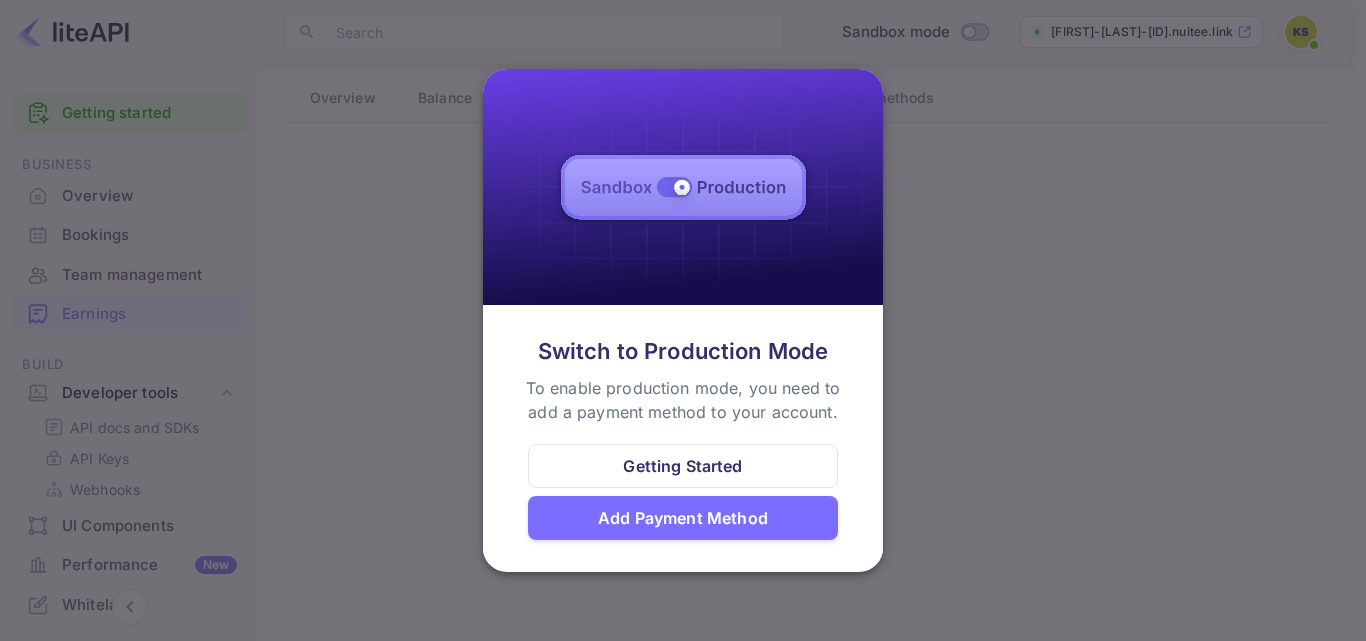 click on "Getting Started" at bounding box center [682, 466] 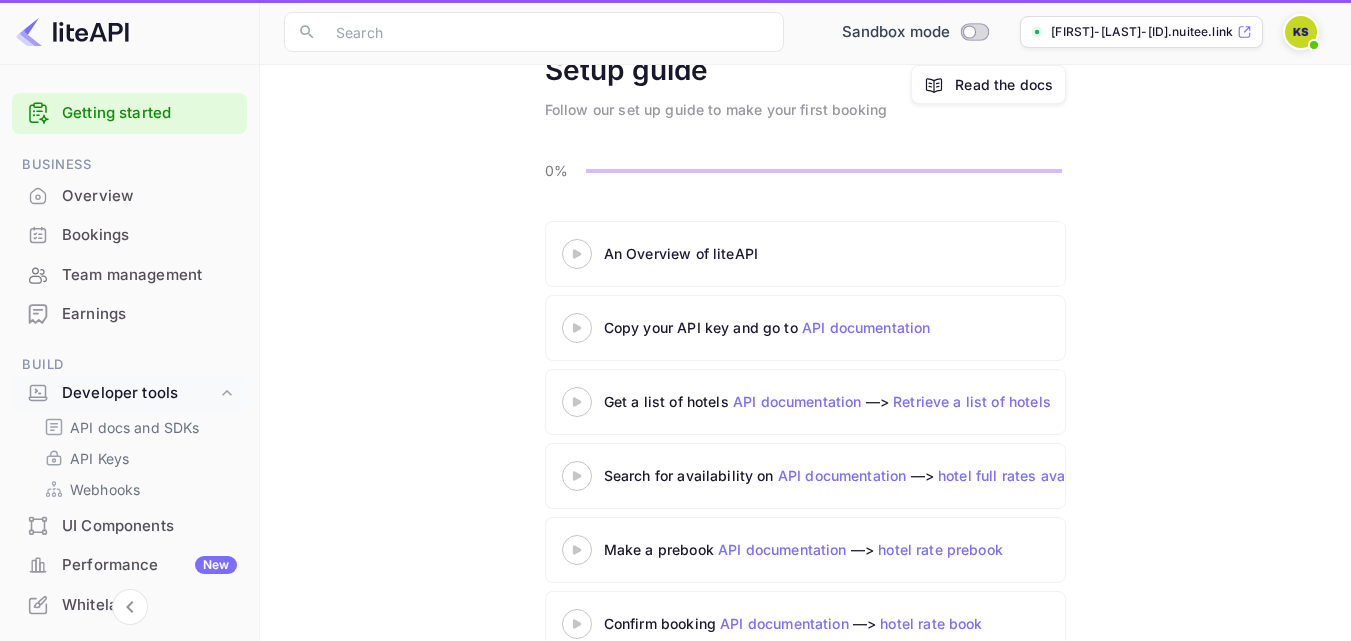 scroll, scrollTop: 0, scrollLeft: 0, axis: both 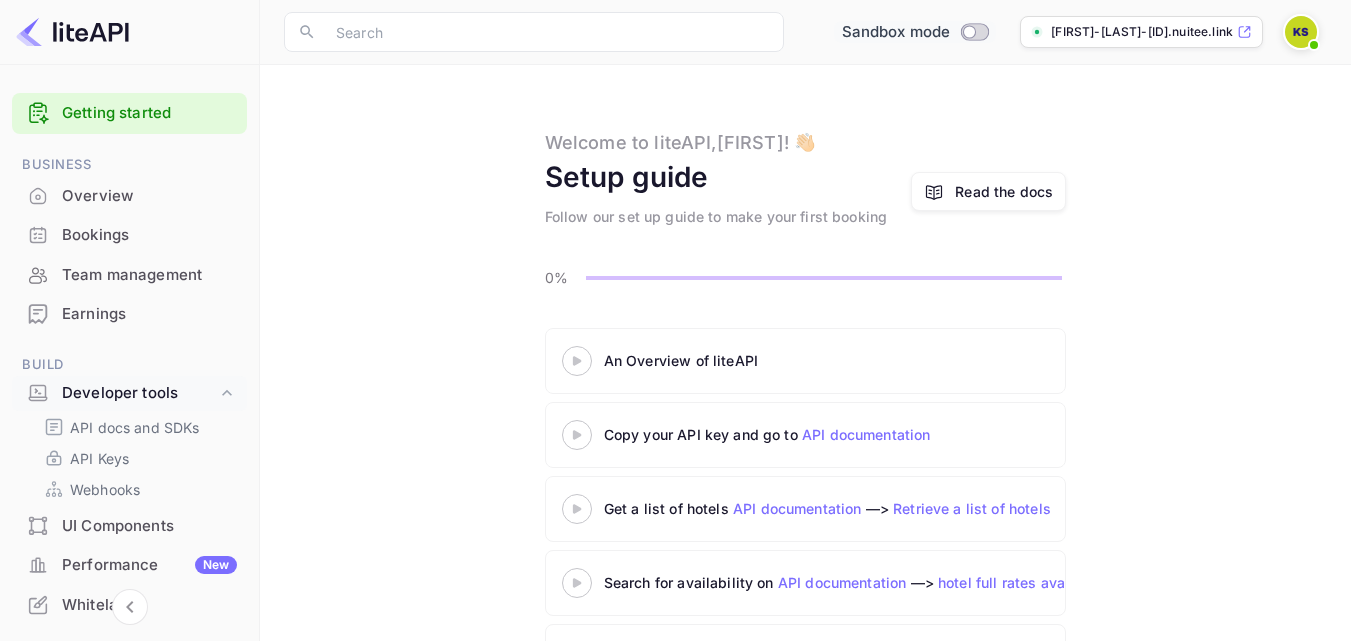 click at bounding box center [975, 32] 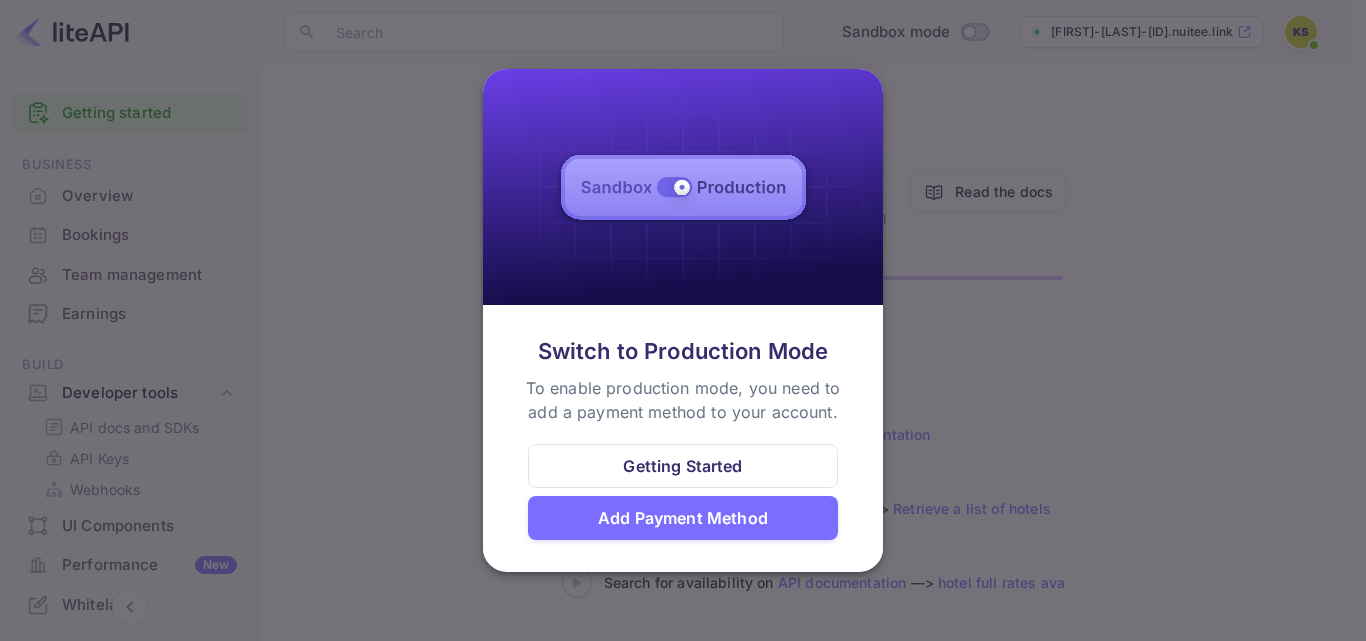 click at bounding box center (683, 320) 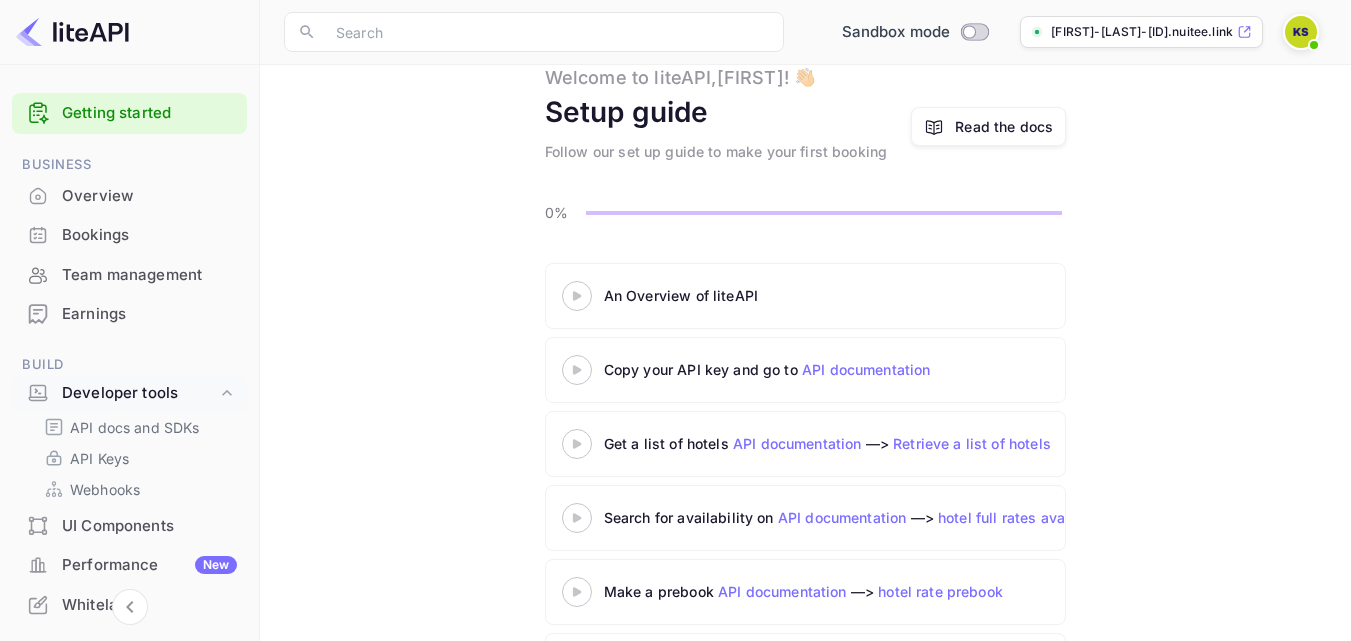 scroll, scrollTop: 100, scrollLeft: 0, axis: vertical 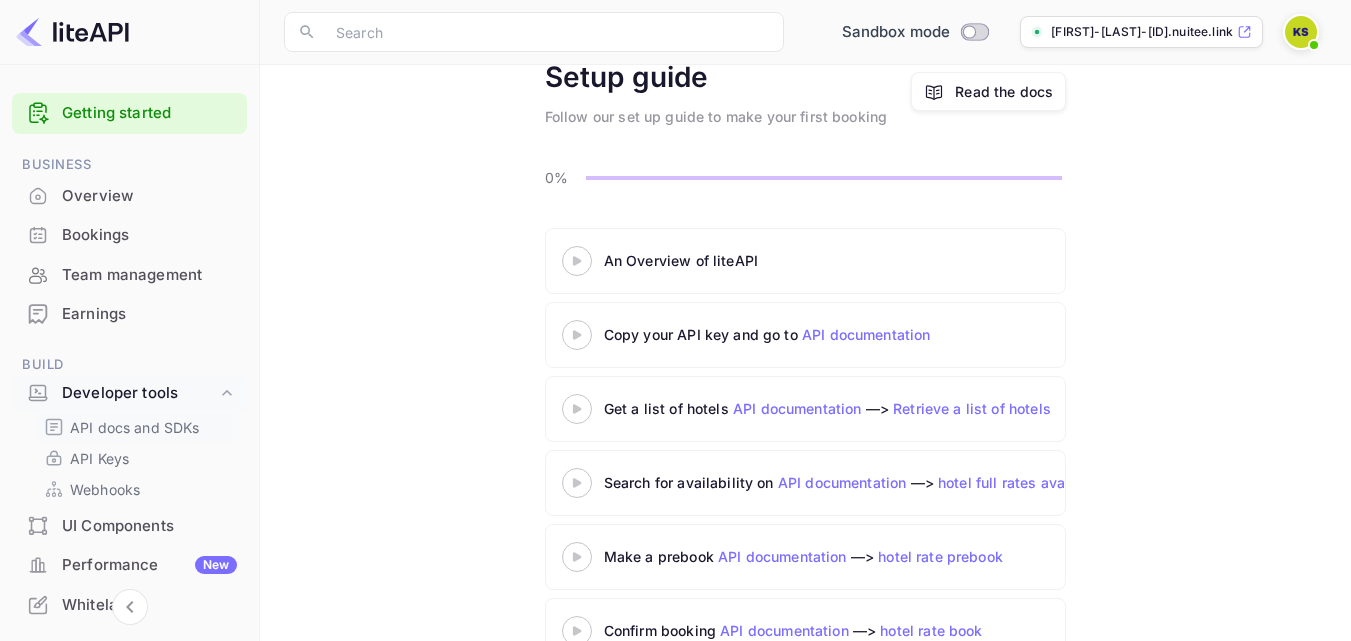 click on "API docs and SDKs" at bounding box center [135, 427] 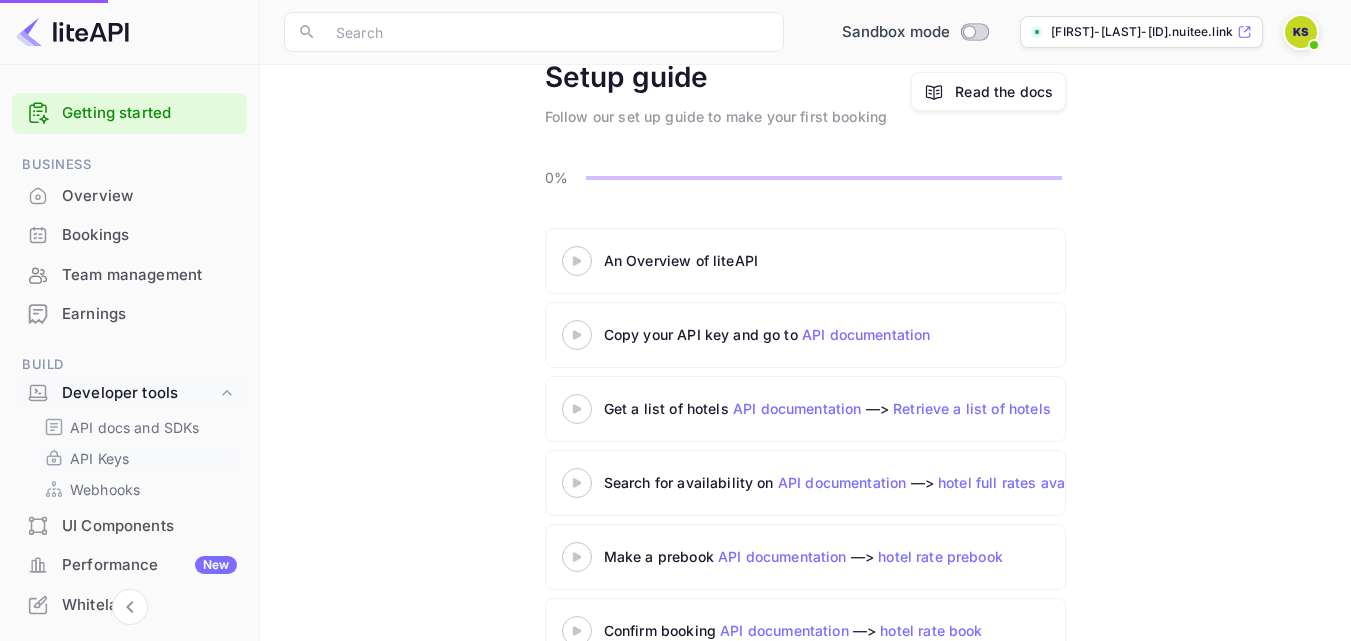 click on "API Keys" at bounding box center (99, 458) 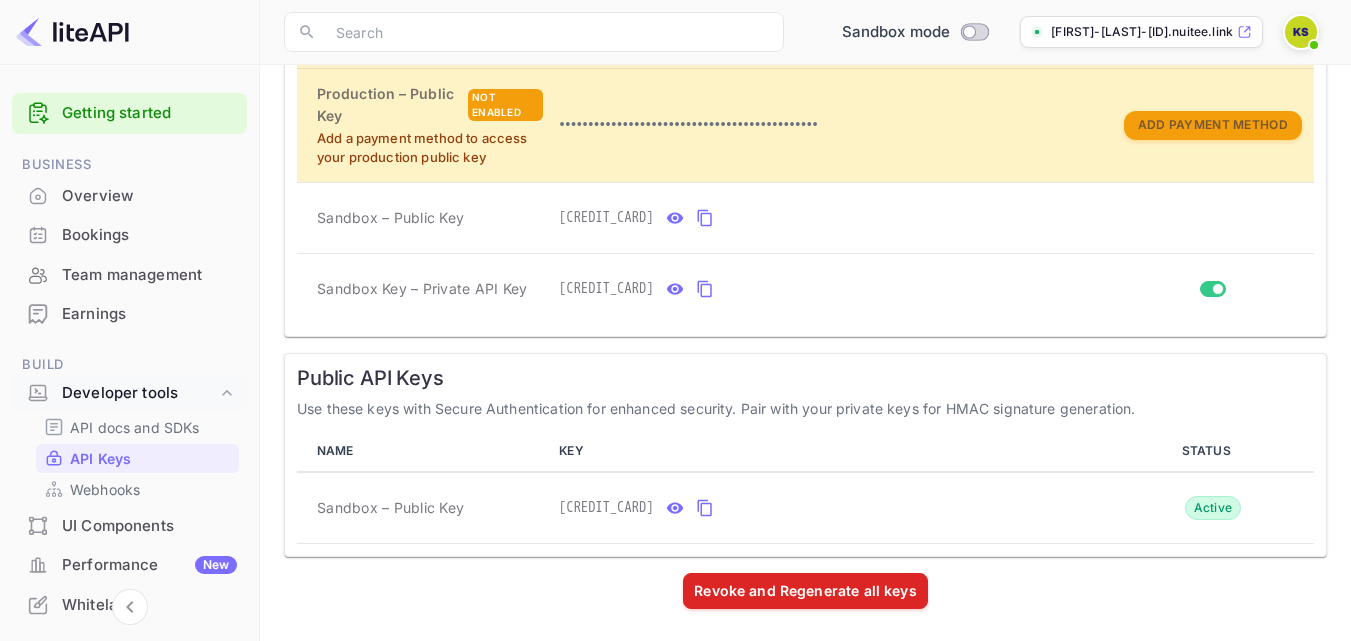 scroll, scrollTop: 486, scrollLeft: 0, axis: vertical 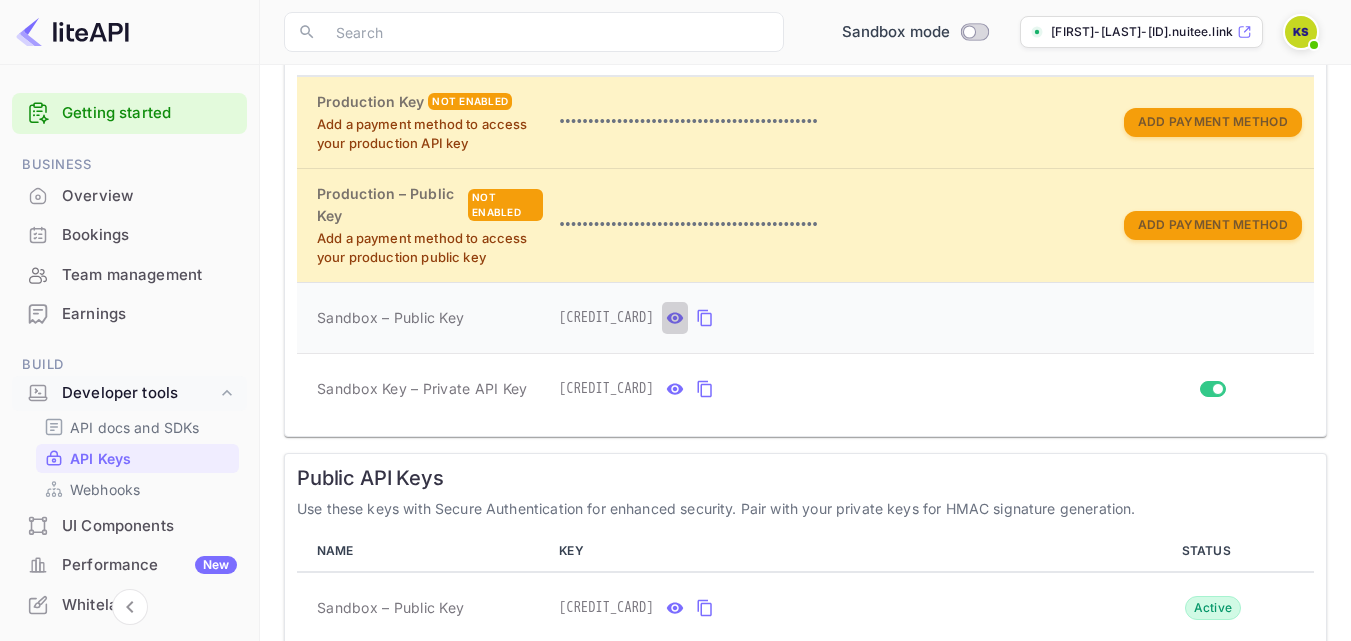 click 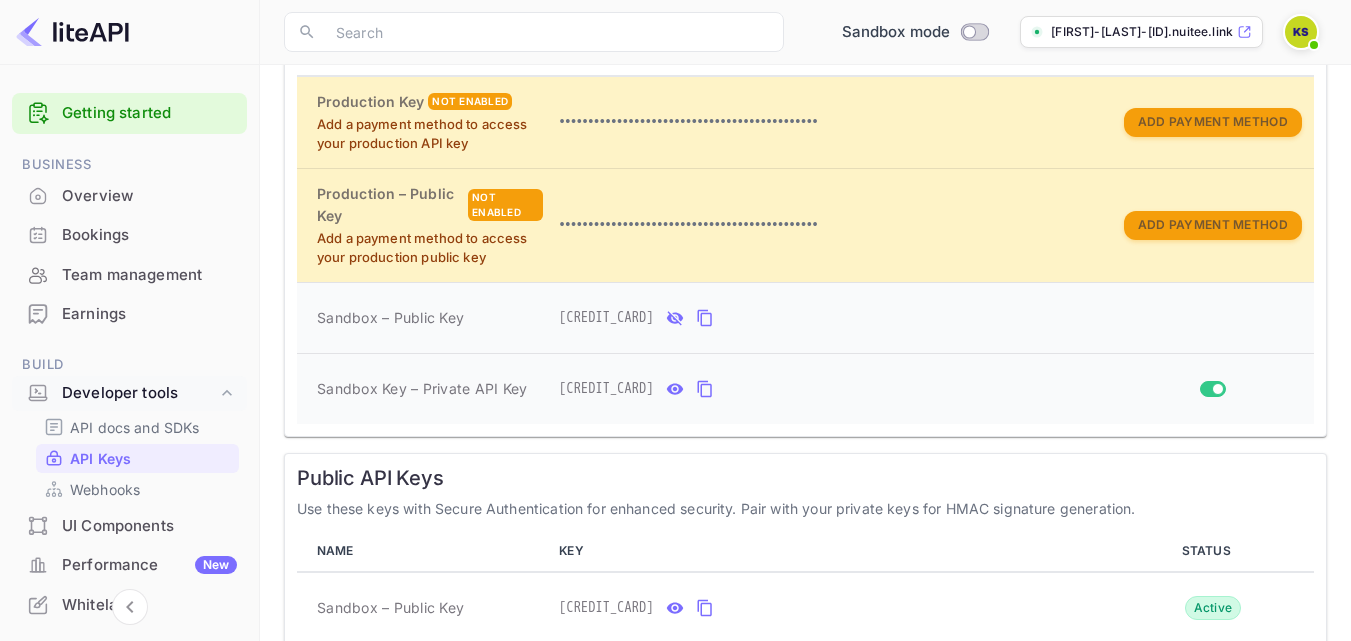 click 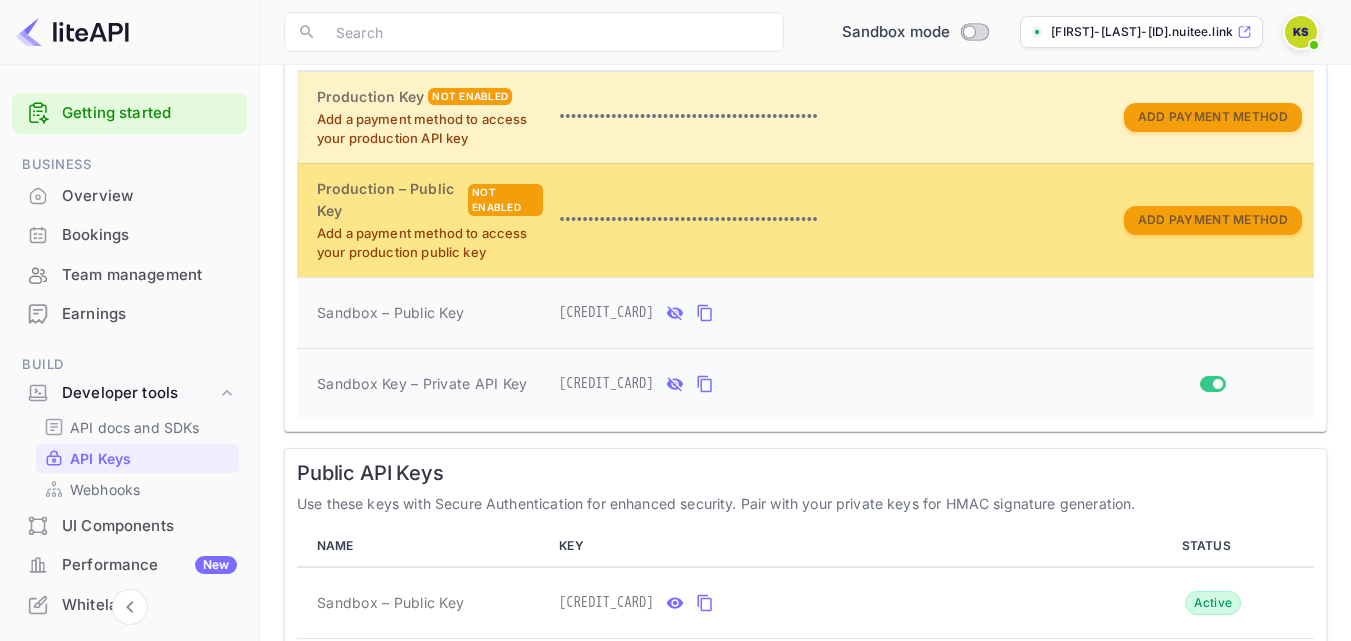 scroll, scrollTop: 586, scrollLeft: 0, axis: vertical 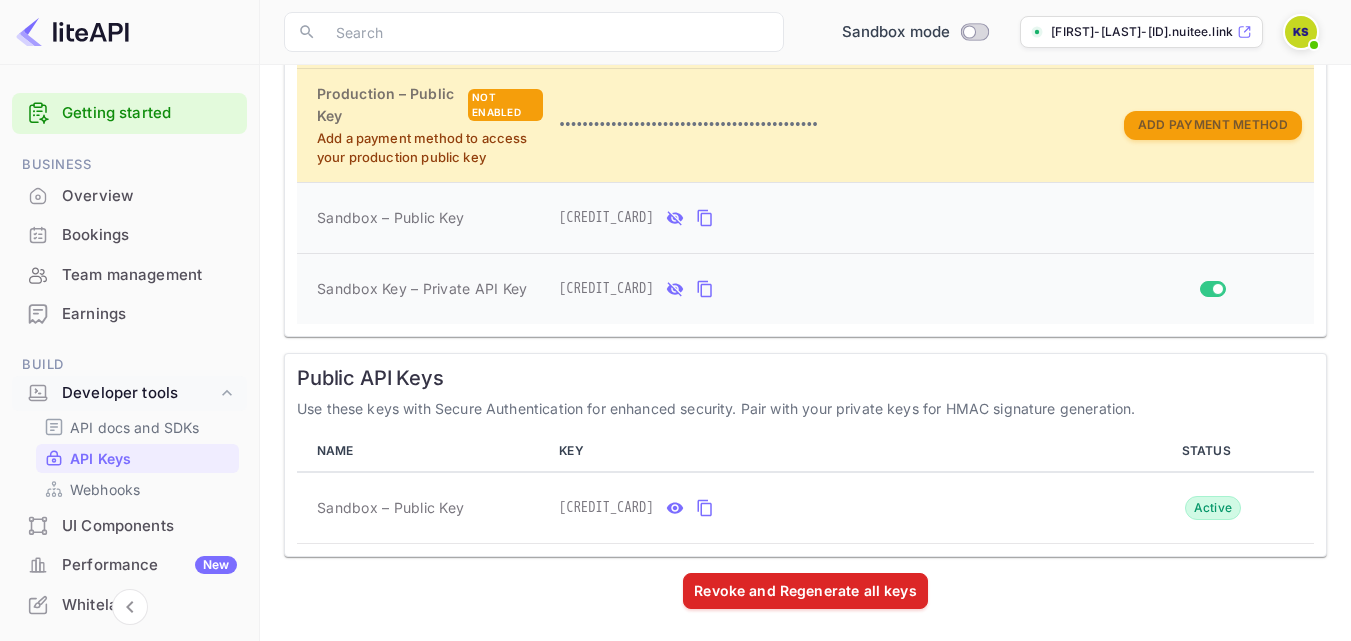 click 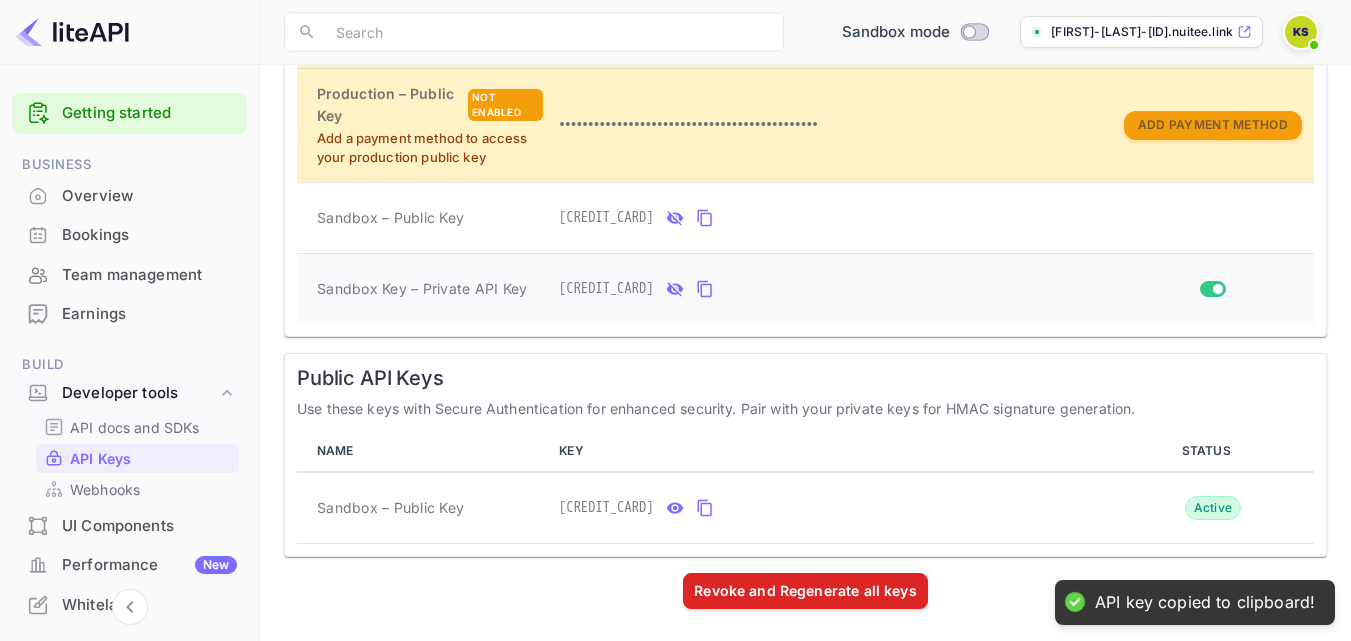 click on "API docs and SDKs" at bounding box center [137, 427] 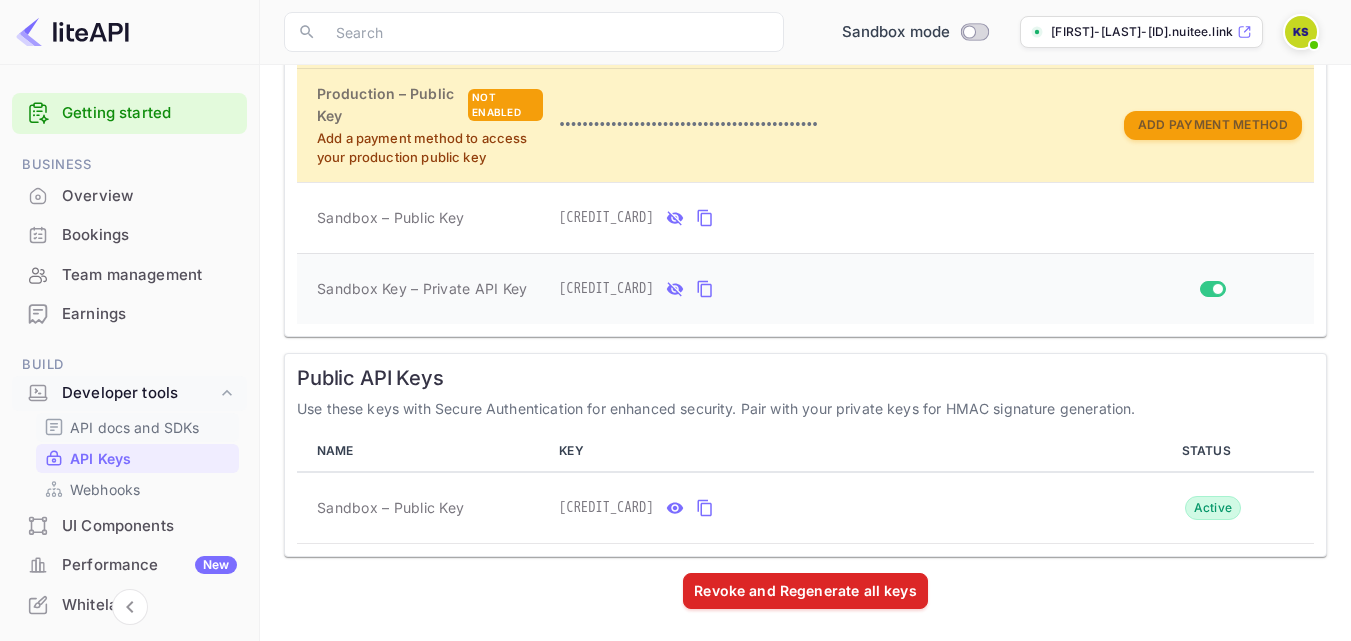 click on "API docs and SDKs" at bounding box center [135, 427] 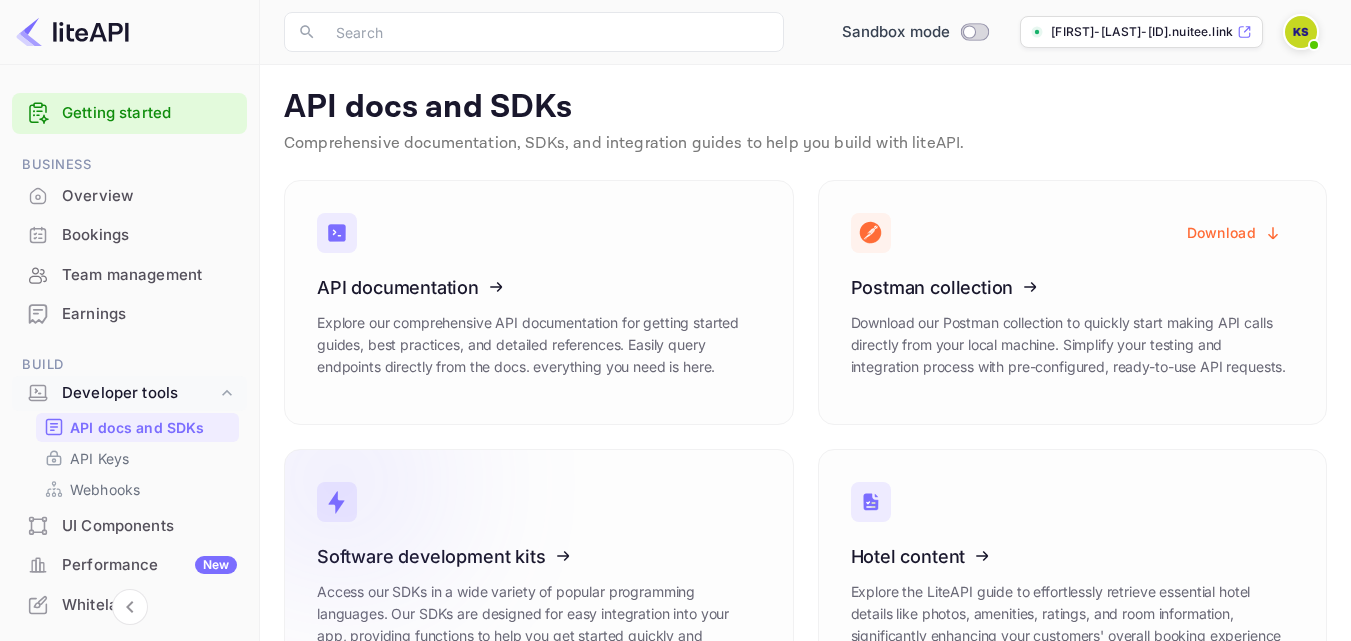 scroll, scrollTop: 0, scrollLeft: 0, axis: both 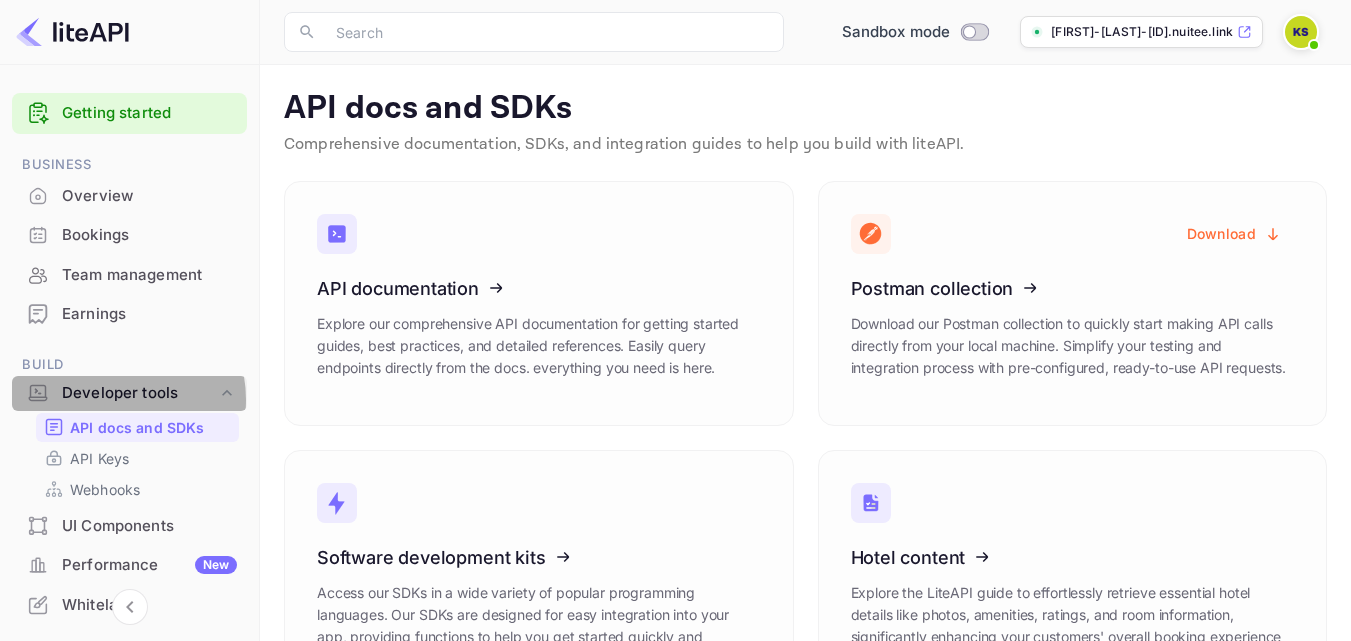 click on "Developer tools" at bounding box center (139, 393) 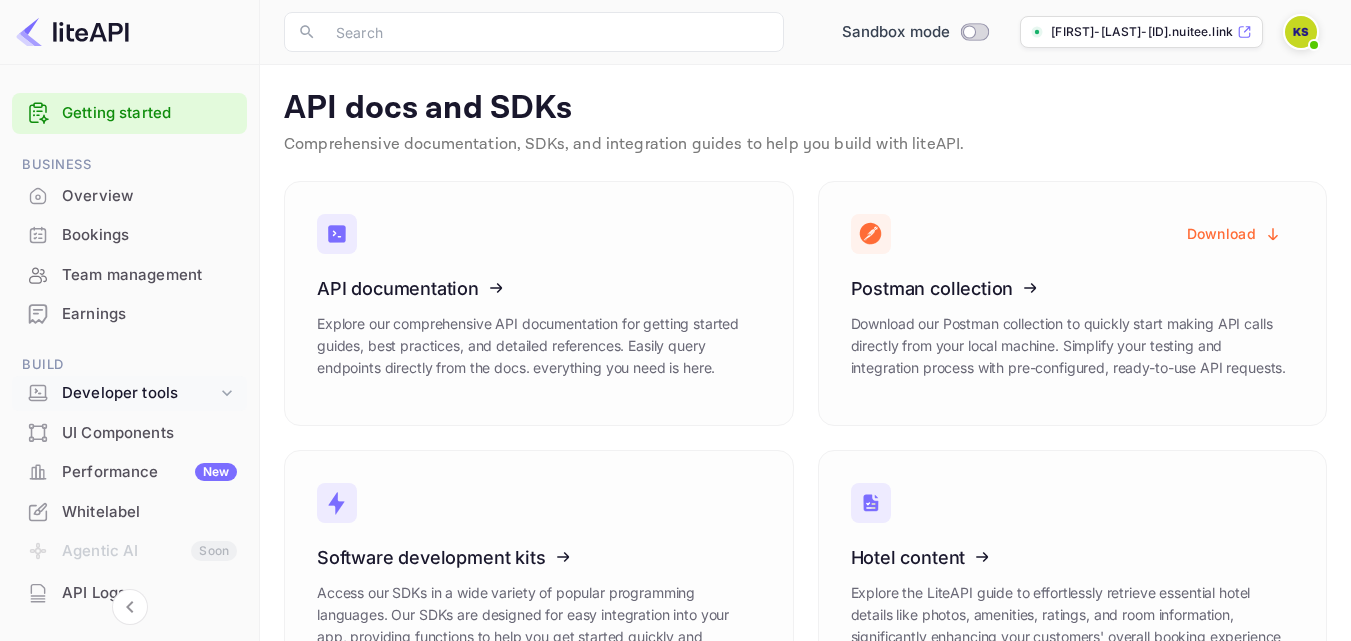 click on "Developer tools" at bounding box center (139, 393) 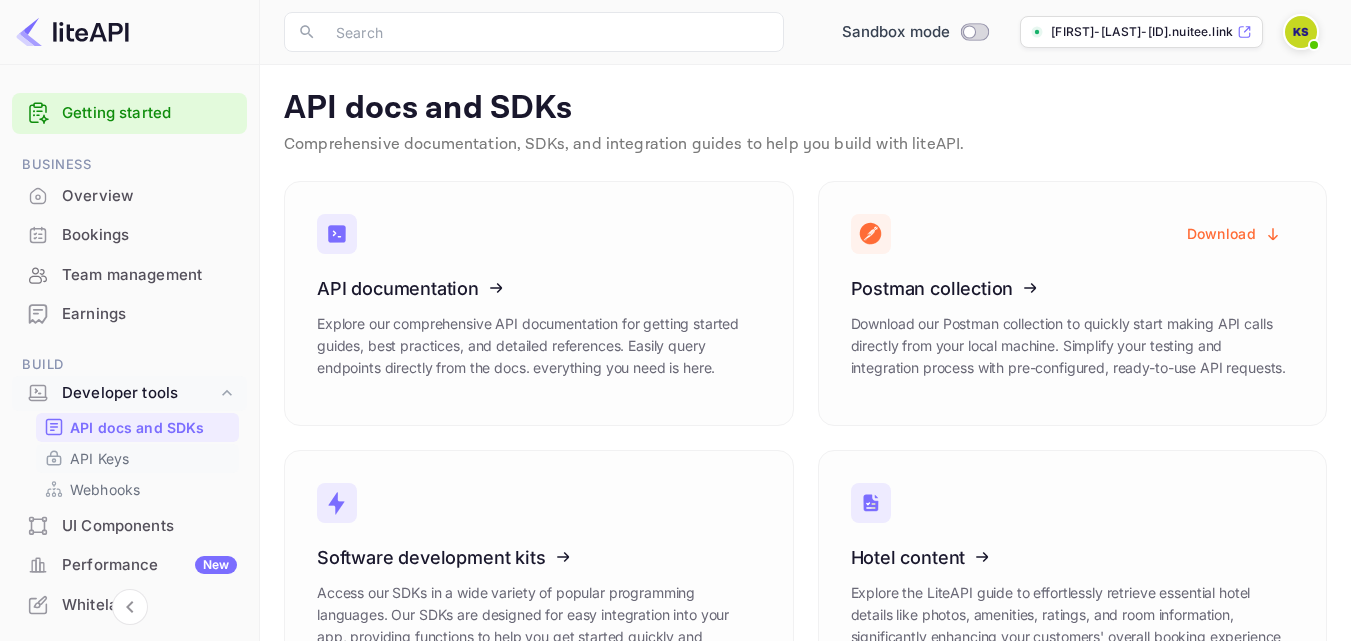 click on "API Keys" at bounding box center (99, 458) 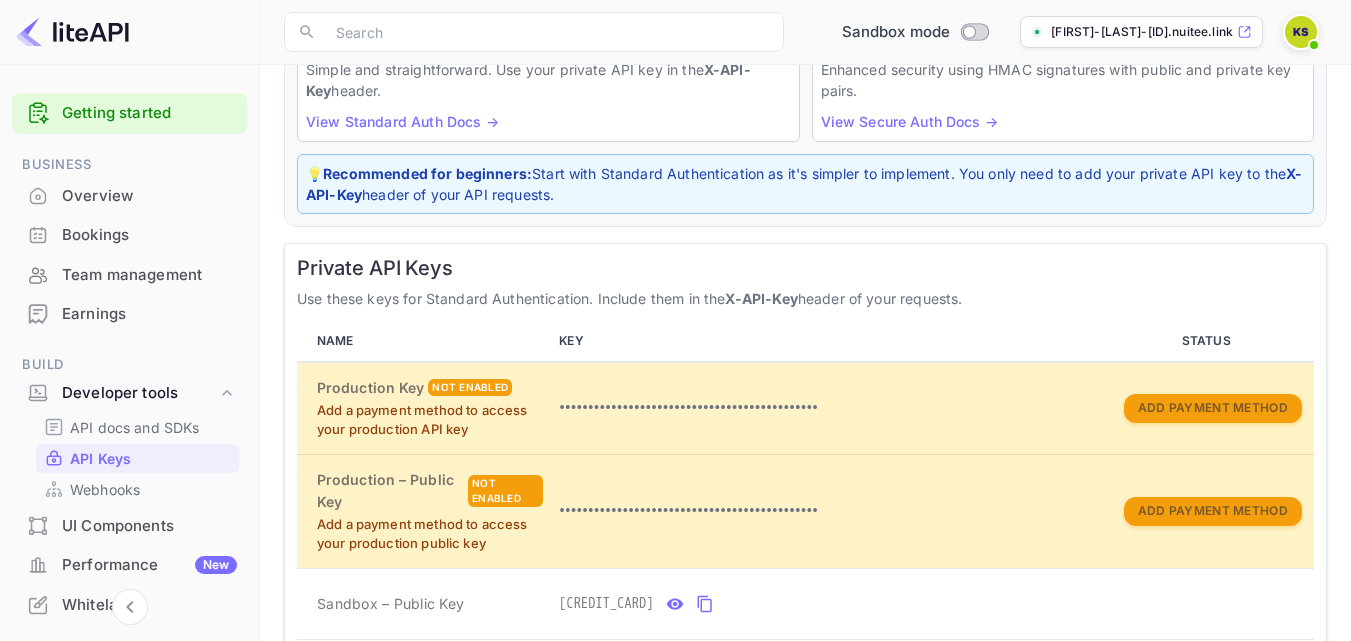 scroll, scrollTop: 0, scrollLeft: 0, axis: both 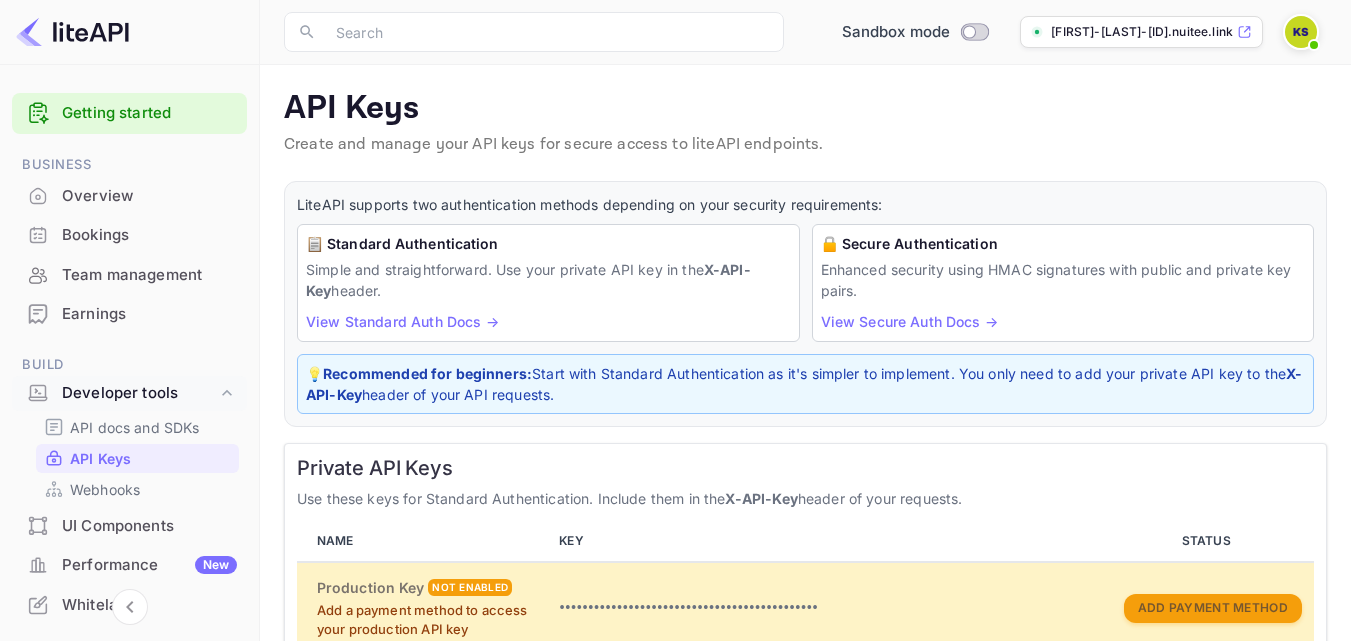 click on "View Standard Auth Docs →" at bounding box center [402, 321] 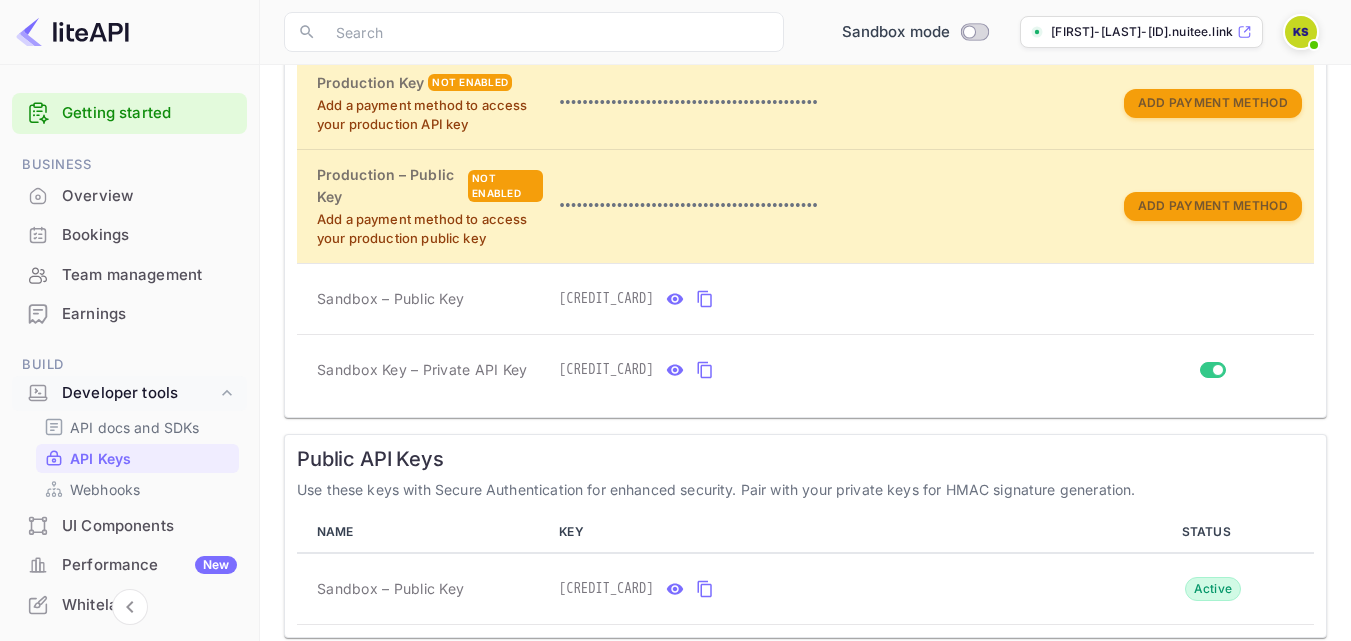 scroll, scrollTop: 586, scrollLeft: 0, axis: vertical 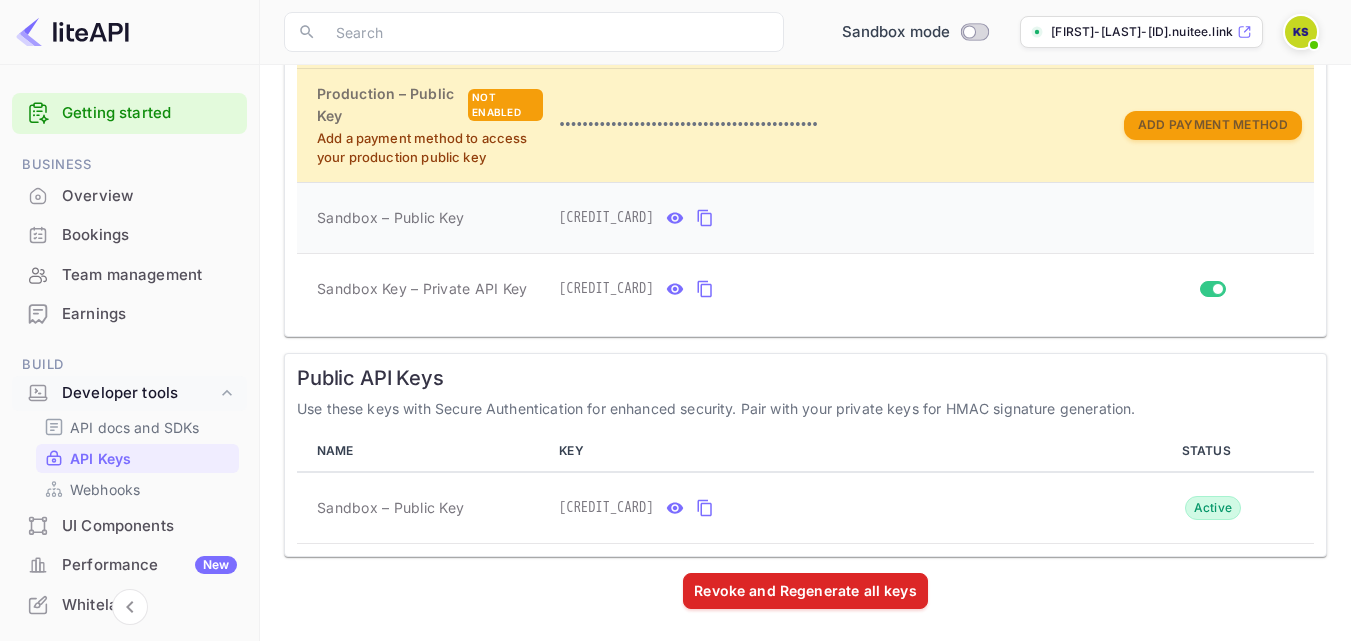 click 